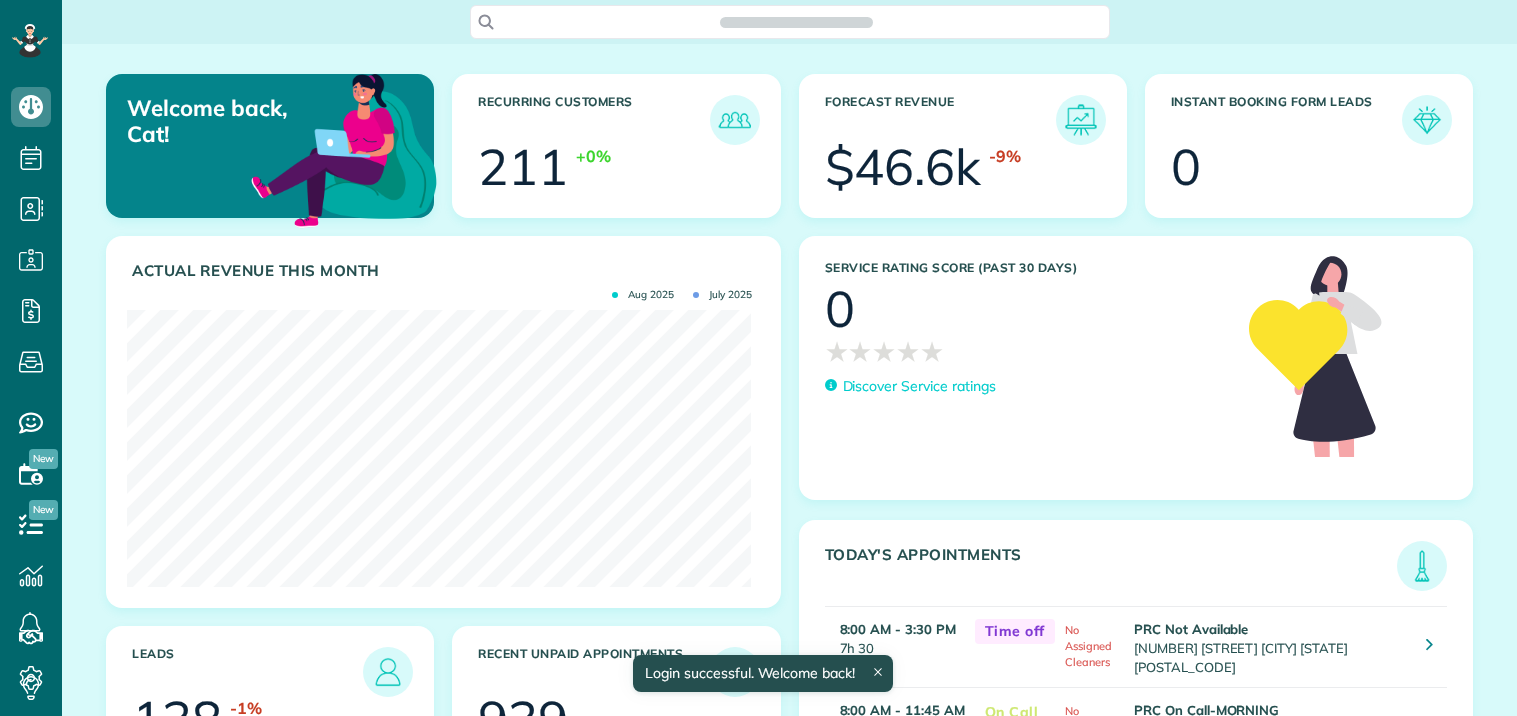 scroll, scrollTop: 0, scrollLeft: 0, axis: both 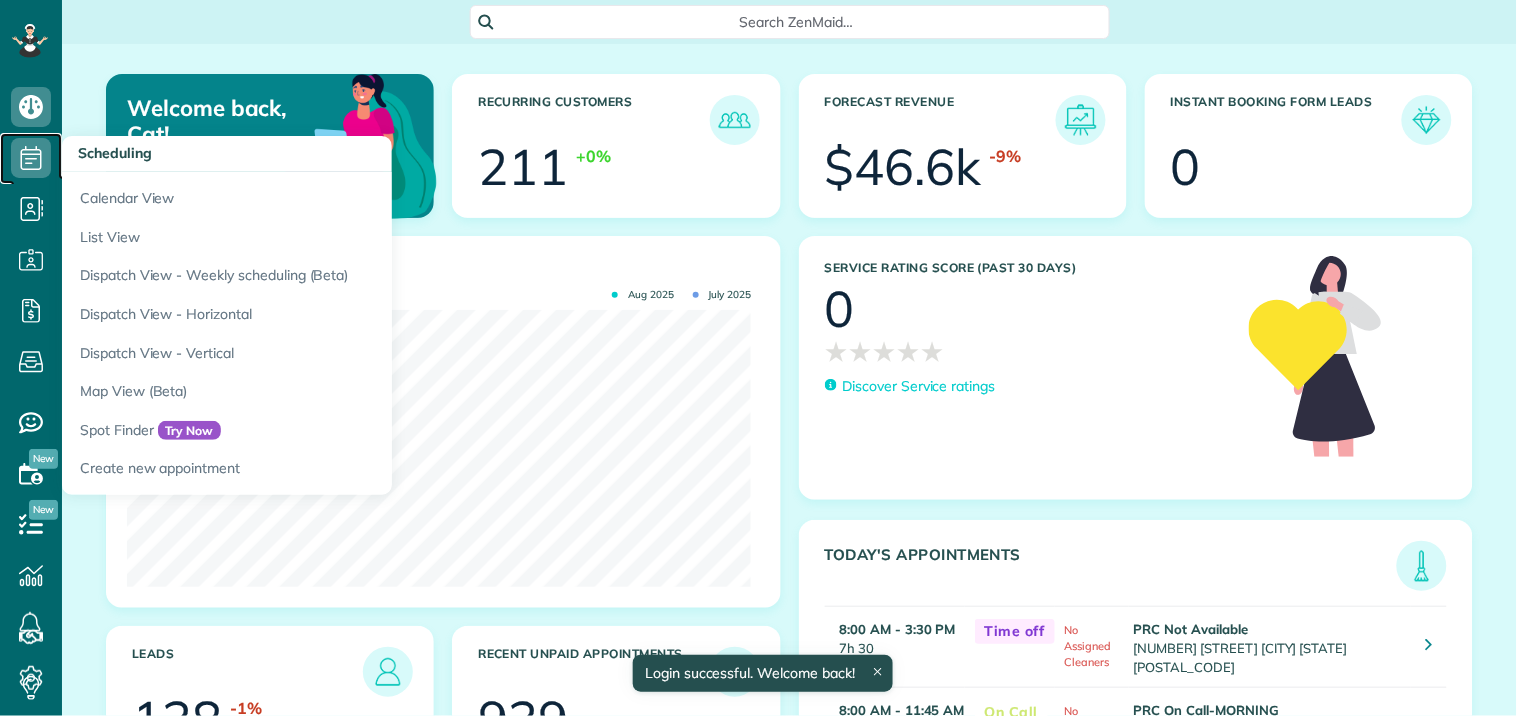 click 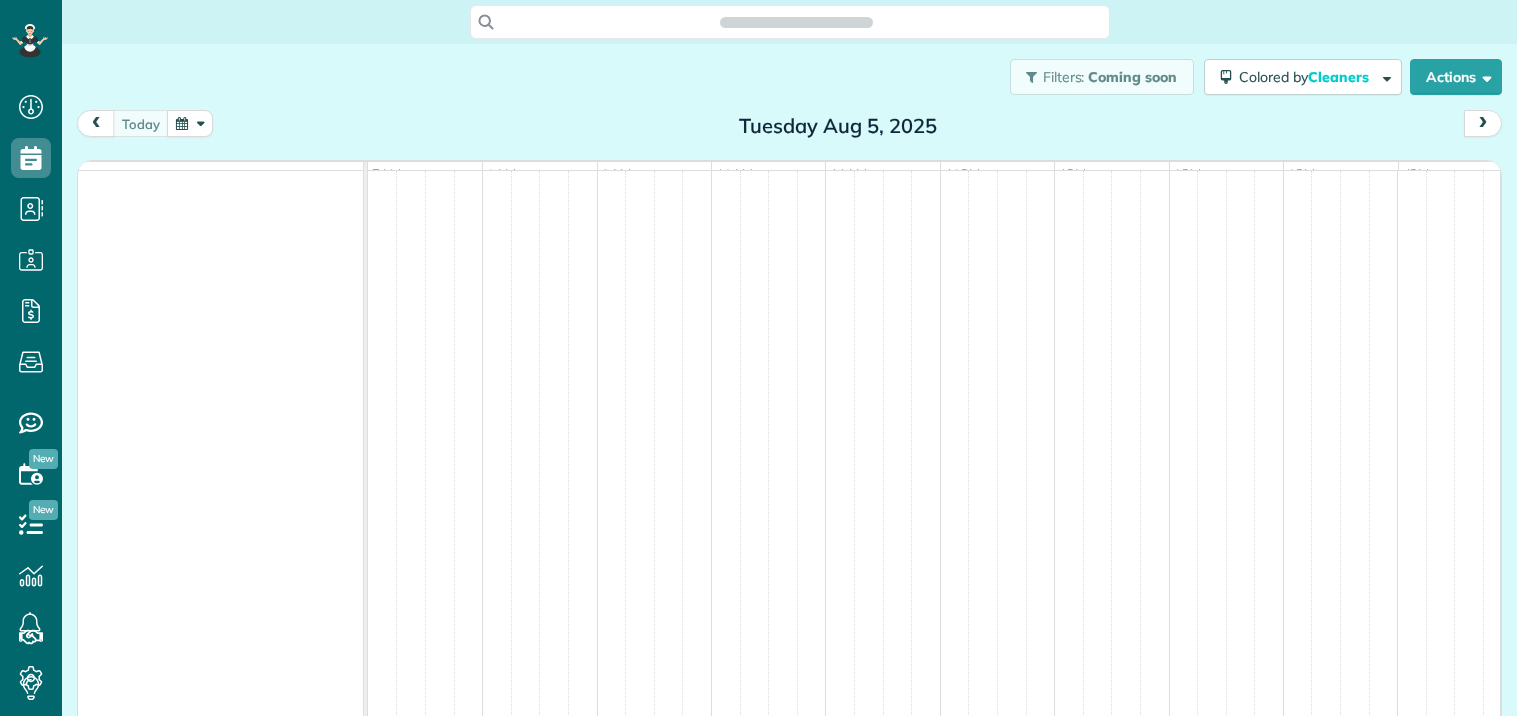 scroll, scrollTop: 0, scrollLeft: 0, axis: both 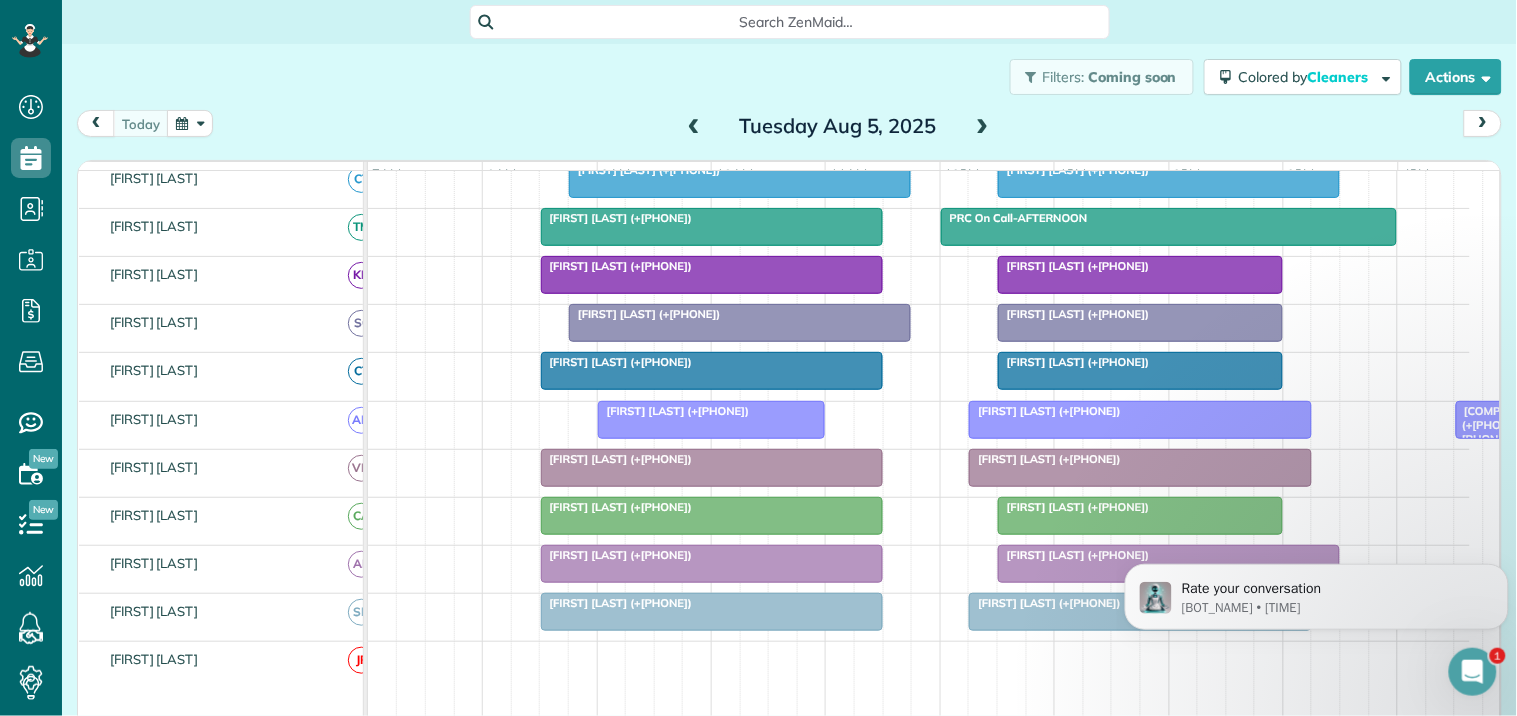 click 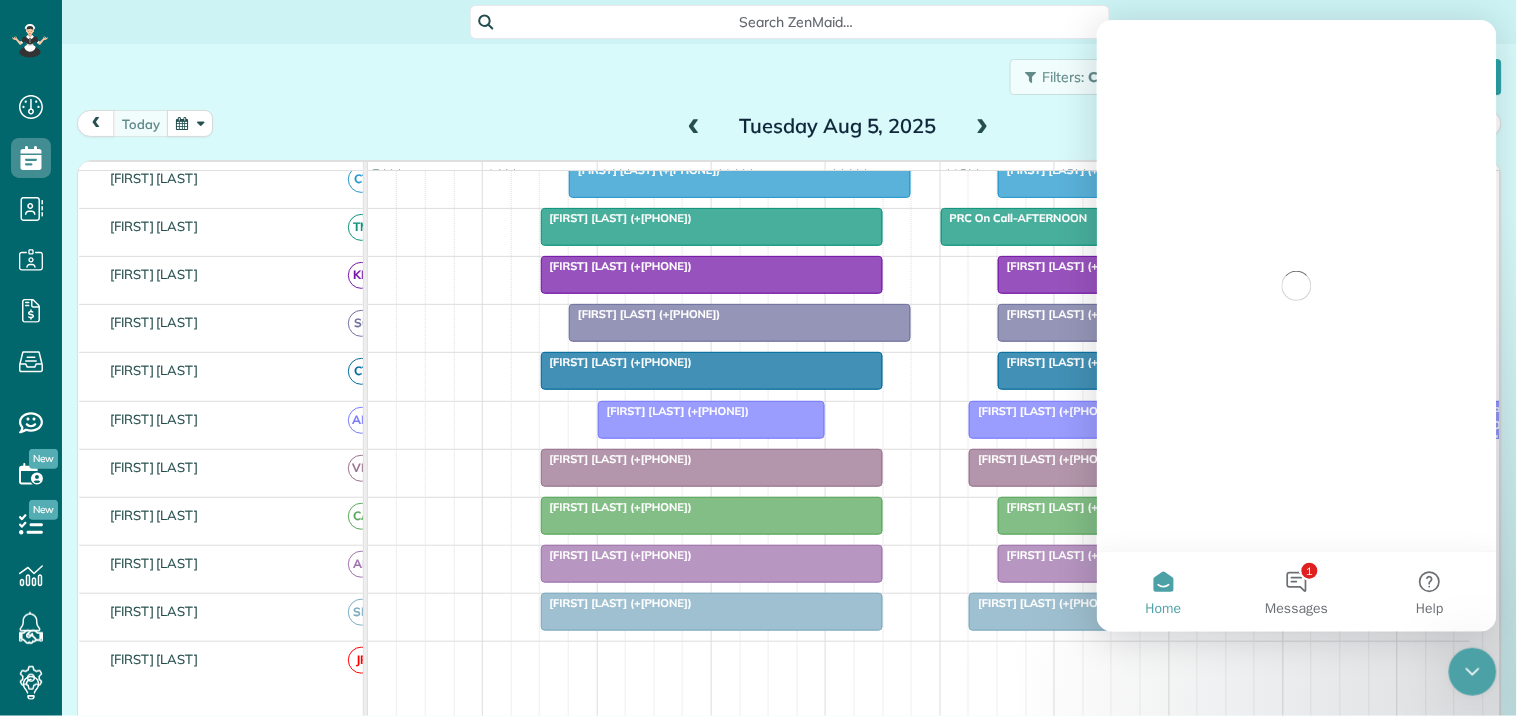 scroll, scrollTop: 0, scrollLeft: 0, axis: both 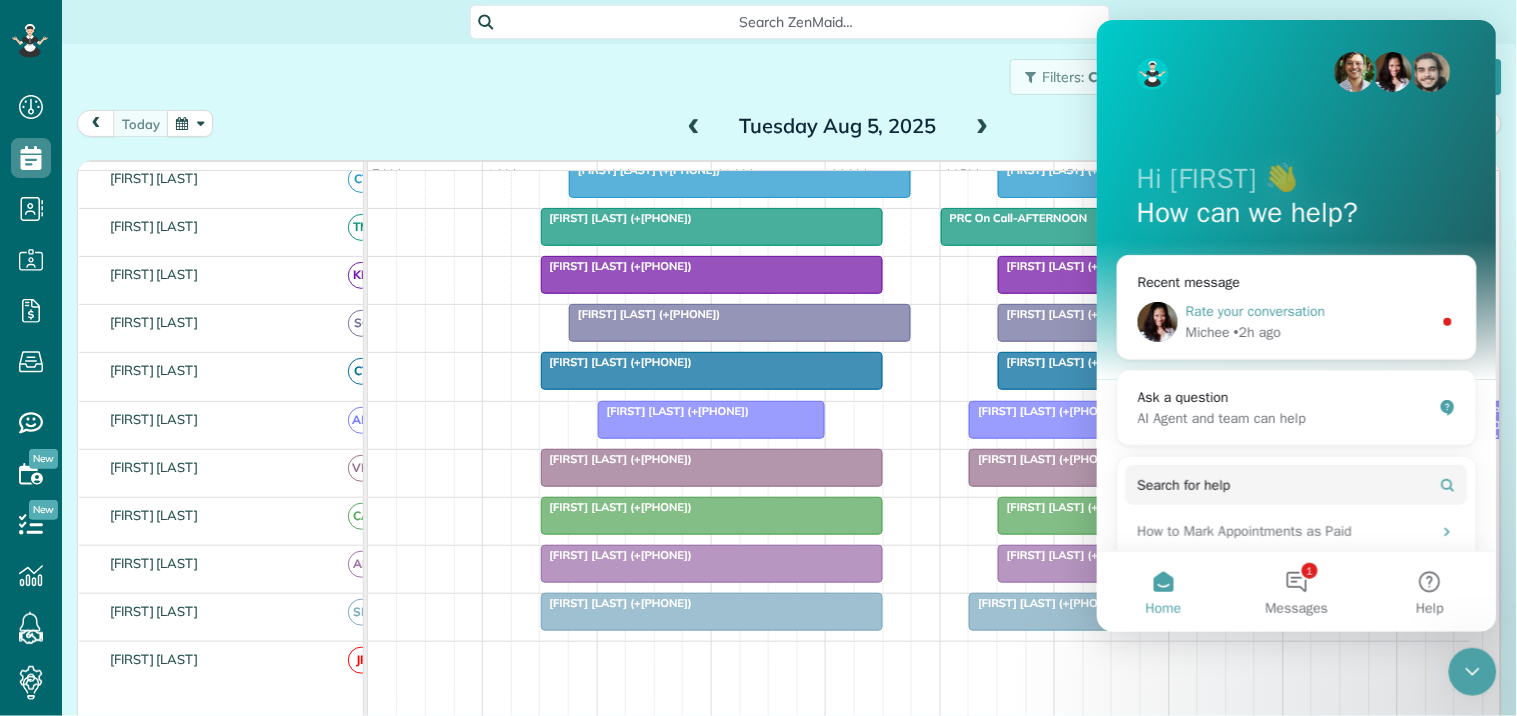click on "•  2h ago" at bounding box center [1256, 331] 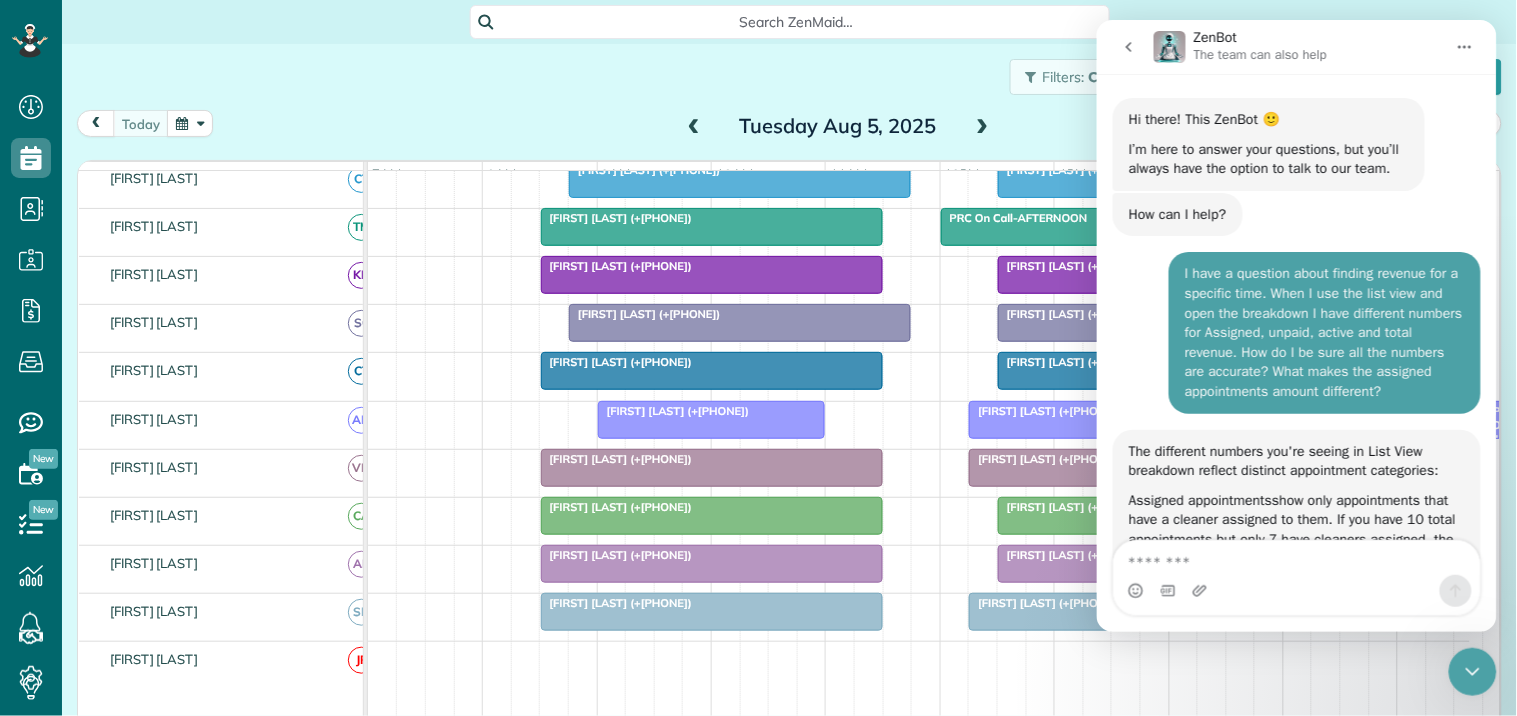 scroll, scrollTop: 2, scrollLeft: 0, axis: vertical 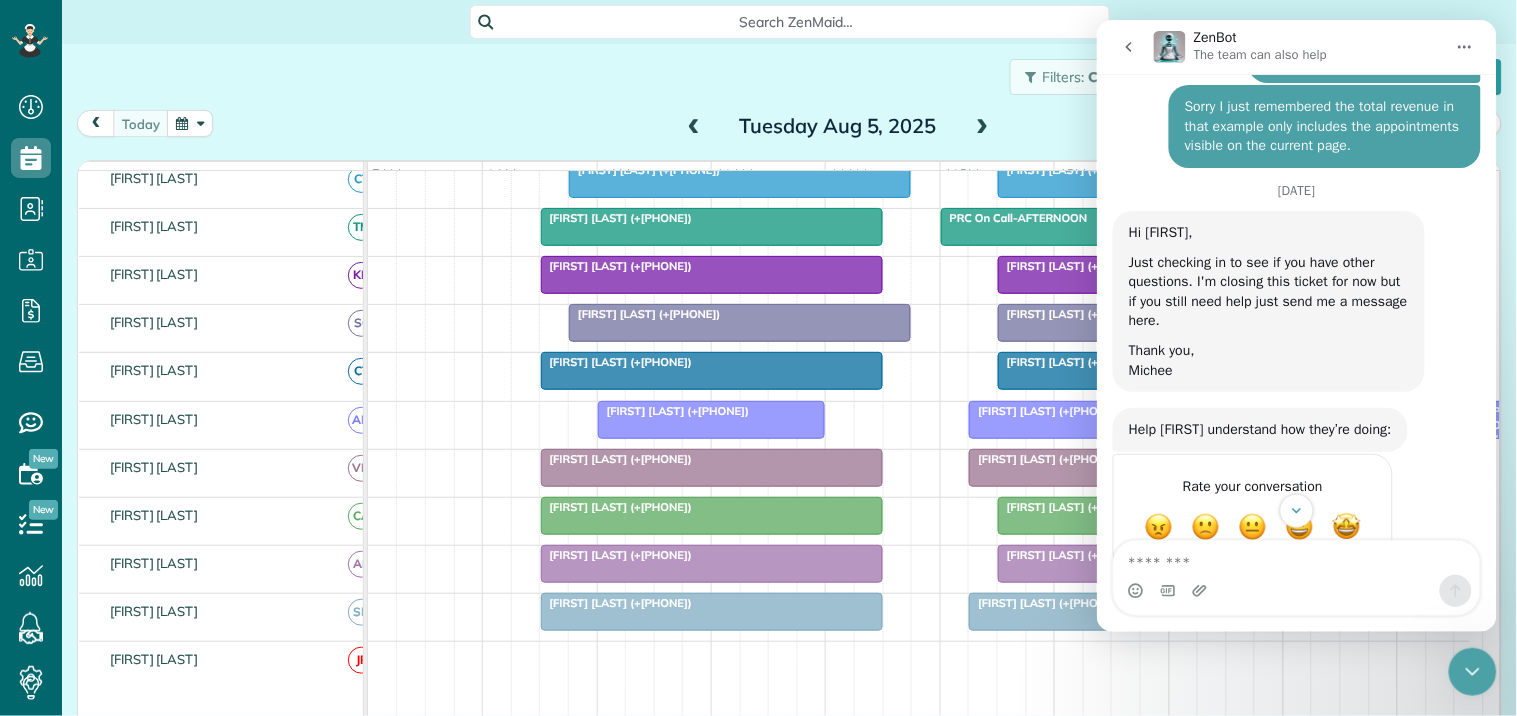 click 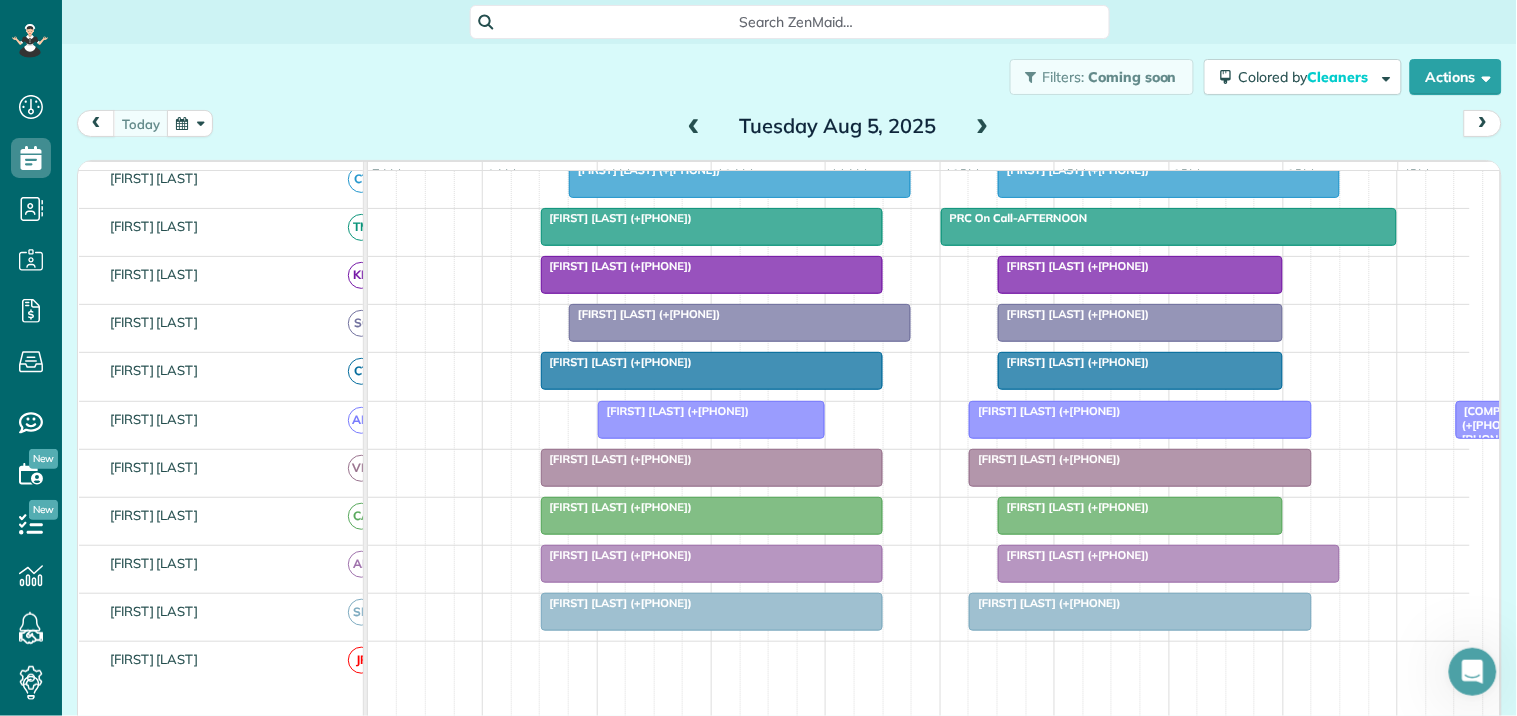 scroll, scrollTop: 0, scrollLeft: 0, axis: both 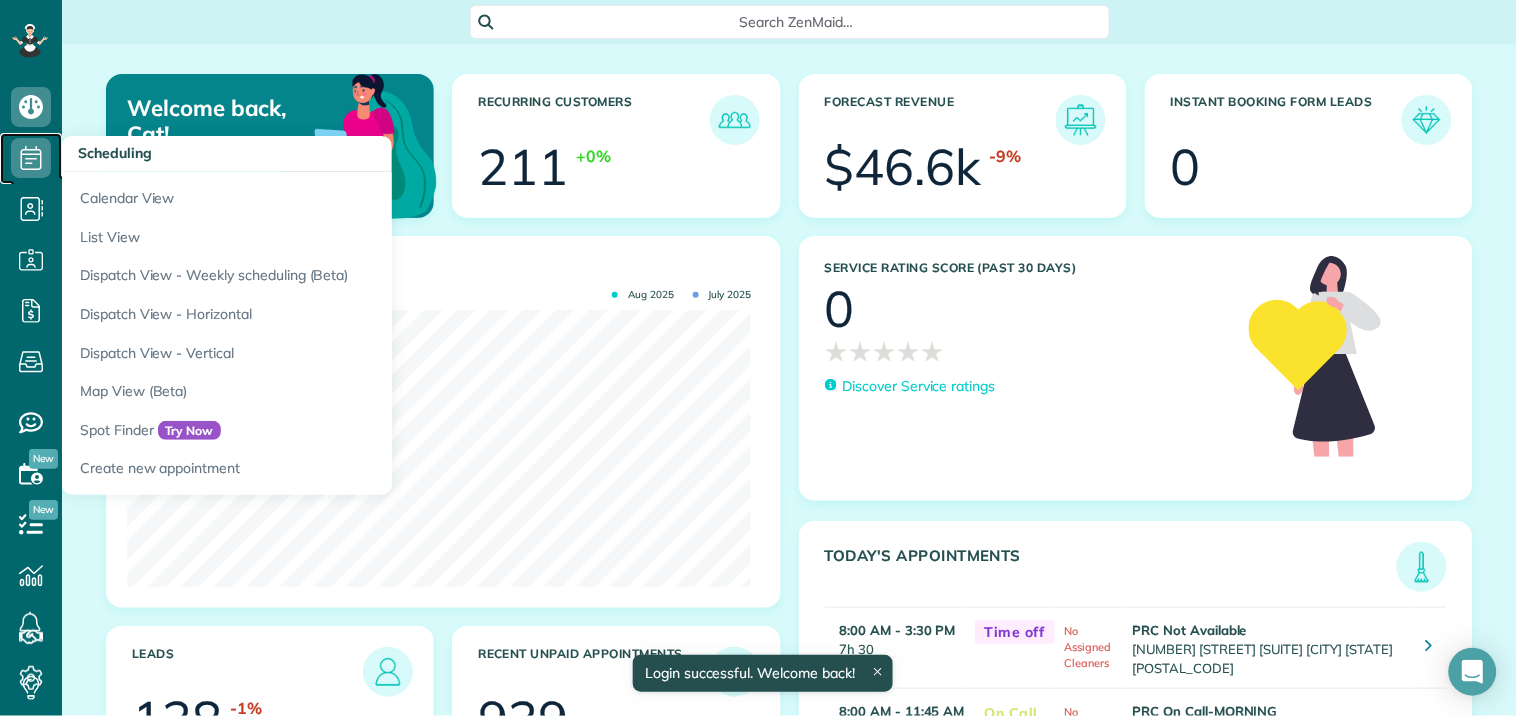 click 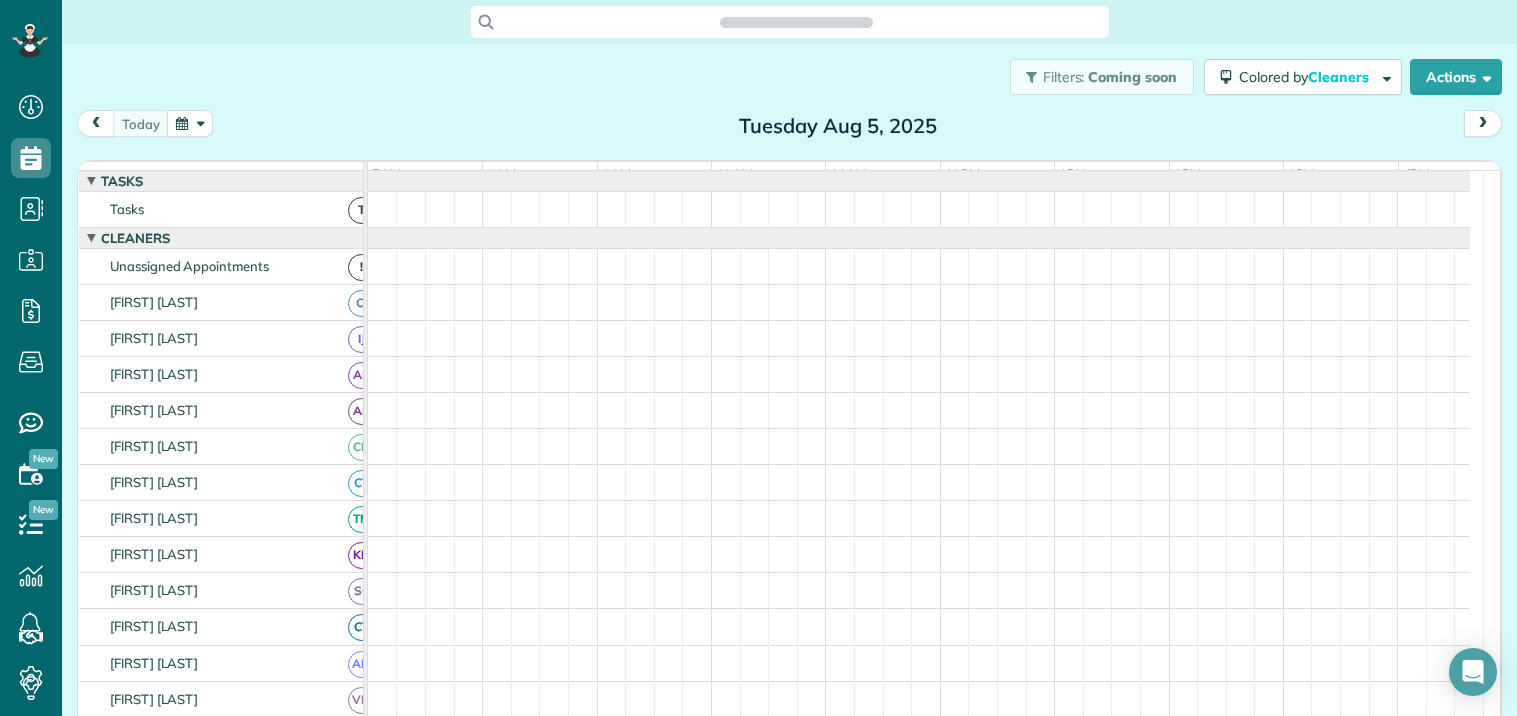 scroll, scrollTop: 0, scrollLeft: 0, axis: both 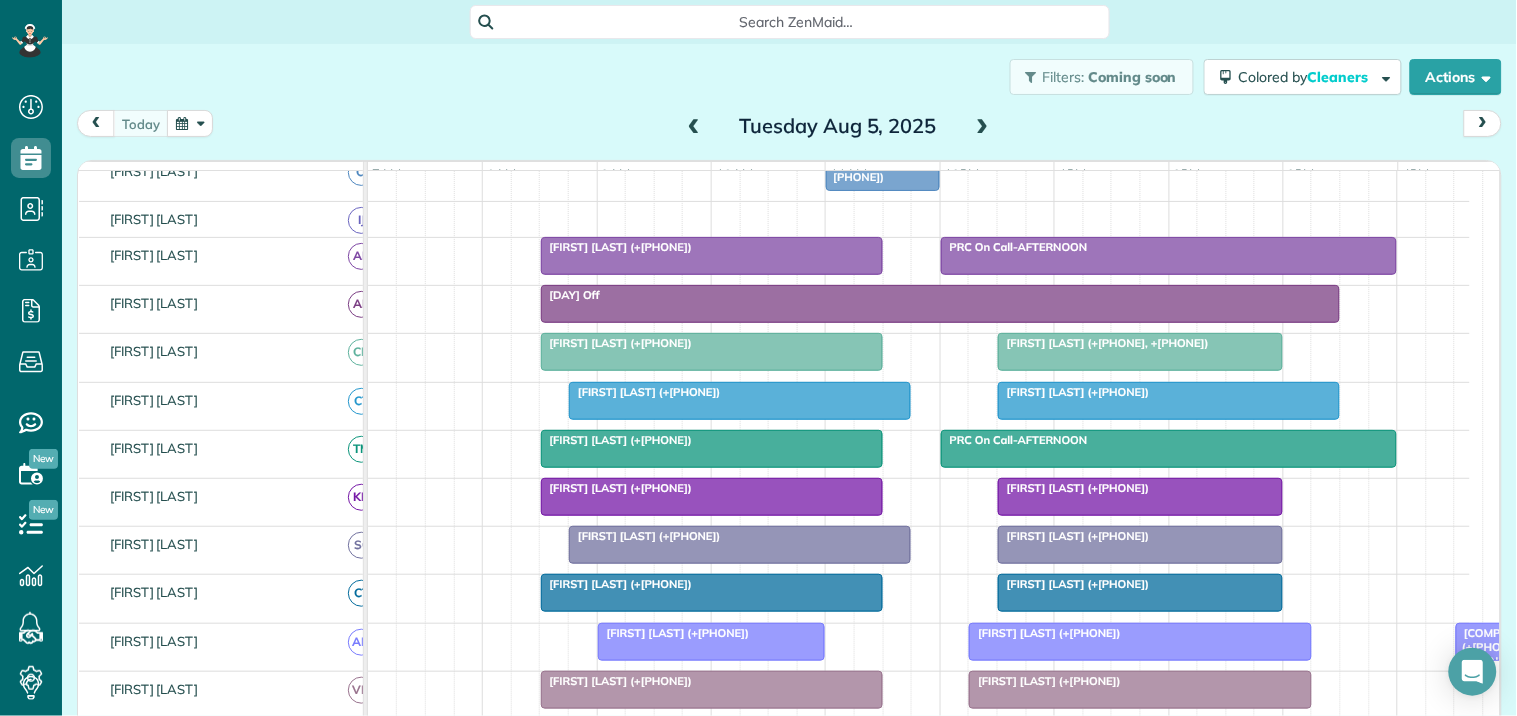 click at bounding box center [983, 127] 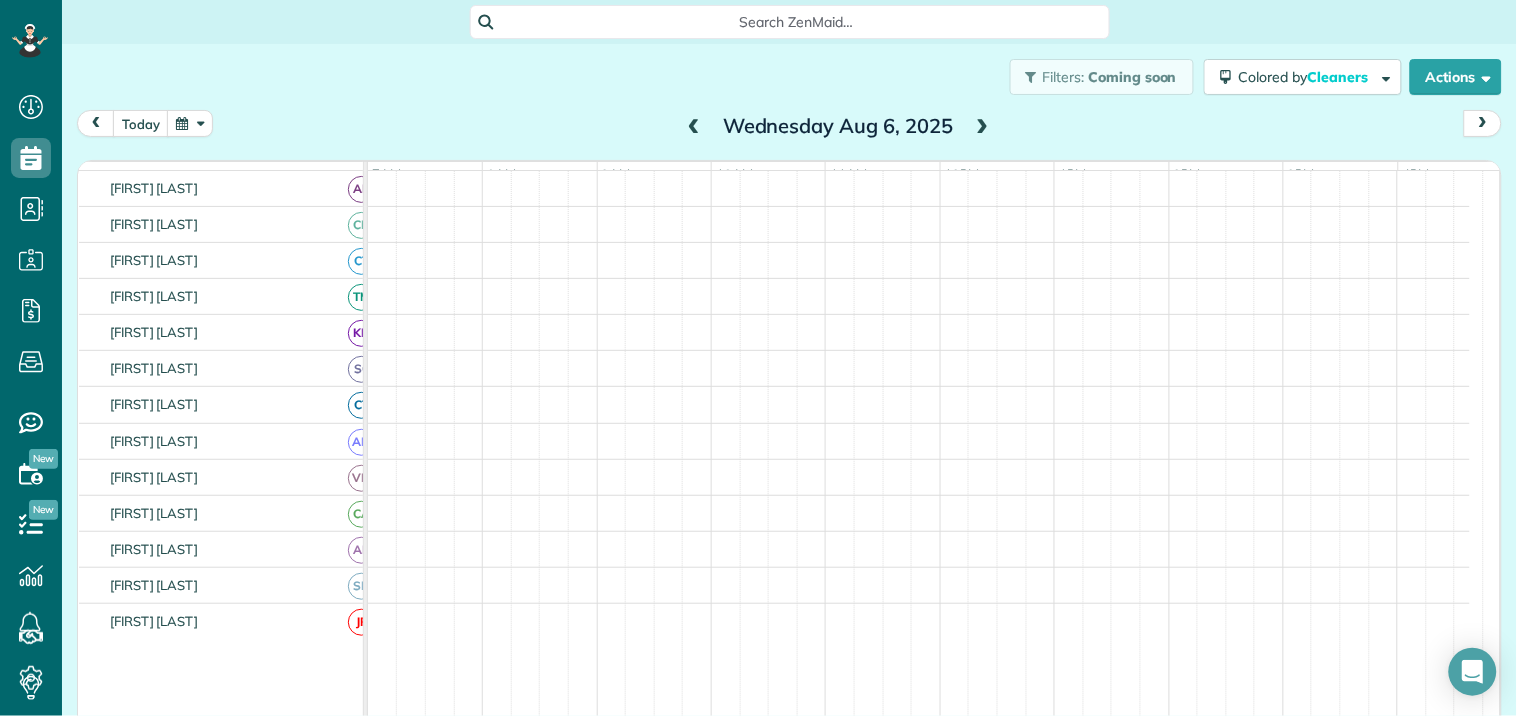 scroll, scrollTop: 120, scrollLeft: 0, axis: vertical 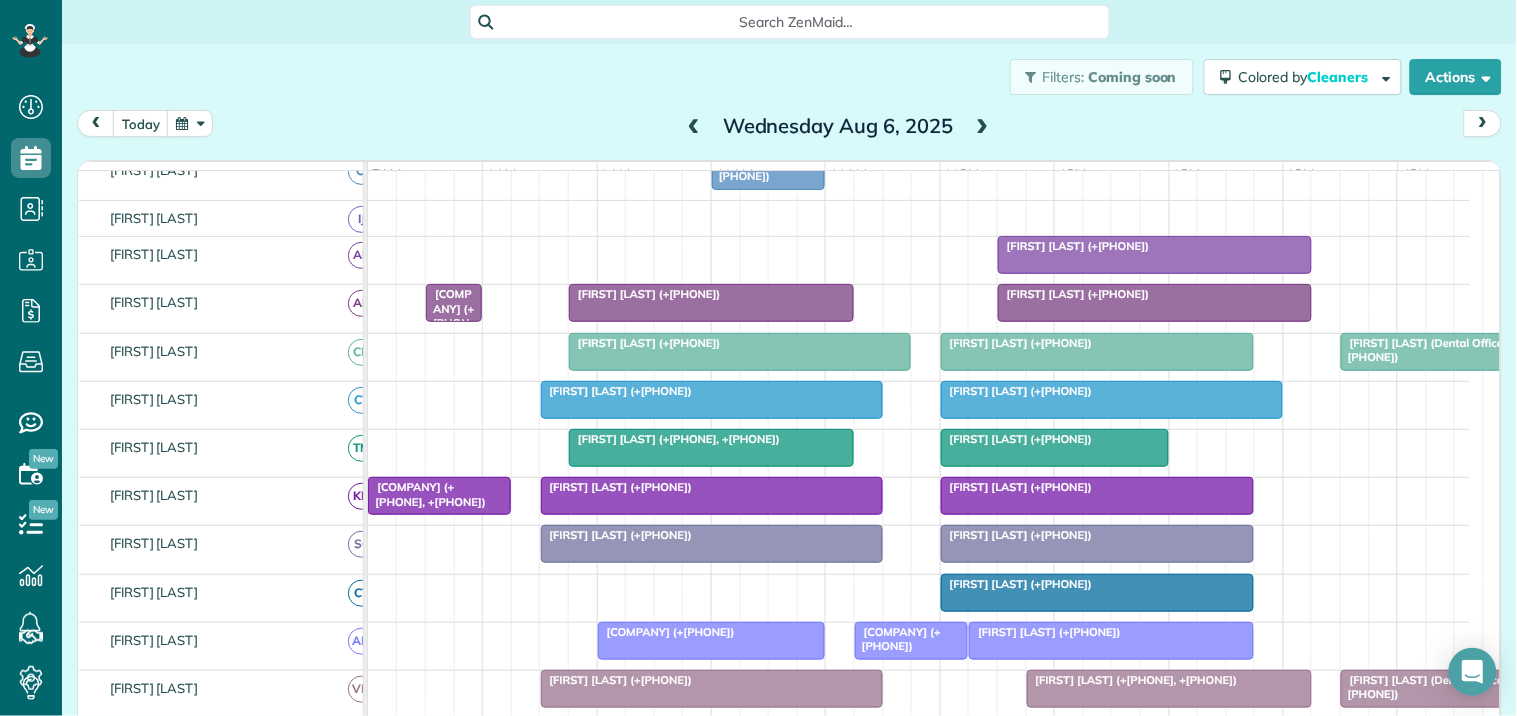 click on "Filters:   Coming soon
Colored by  Cleaners
Color by Cleaner
Color by Team
Color by Status
Color by Recurrence
Color by Paid/Unpaid
Filters  Default
Schedule Changes
Actions
Create Appointment
Create Task
Clock In/Out
Send Work Orders
Print Route Sheets
Today's Emails/Texts
Export data.." at bounding box center (789, 77) 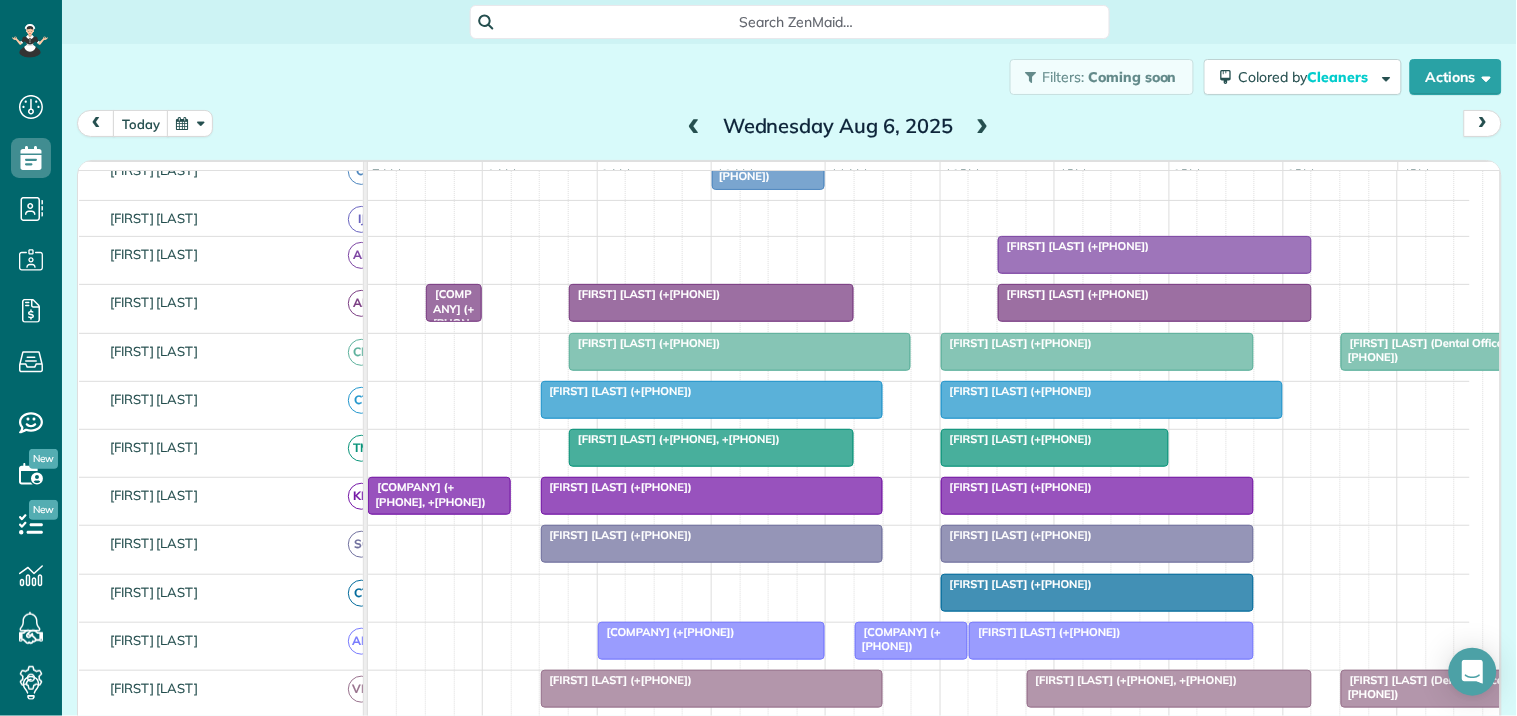 click at bounding box center (983, 127) 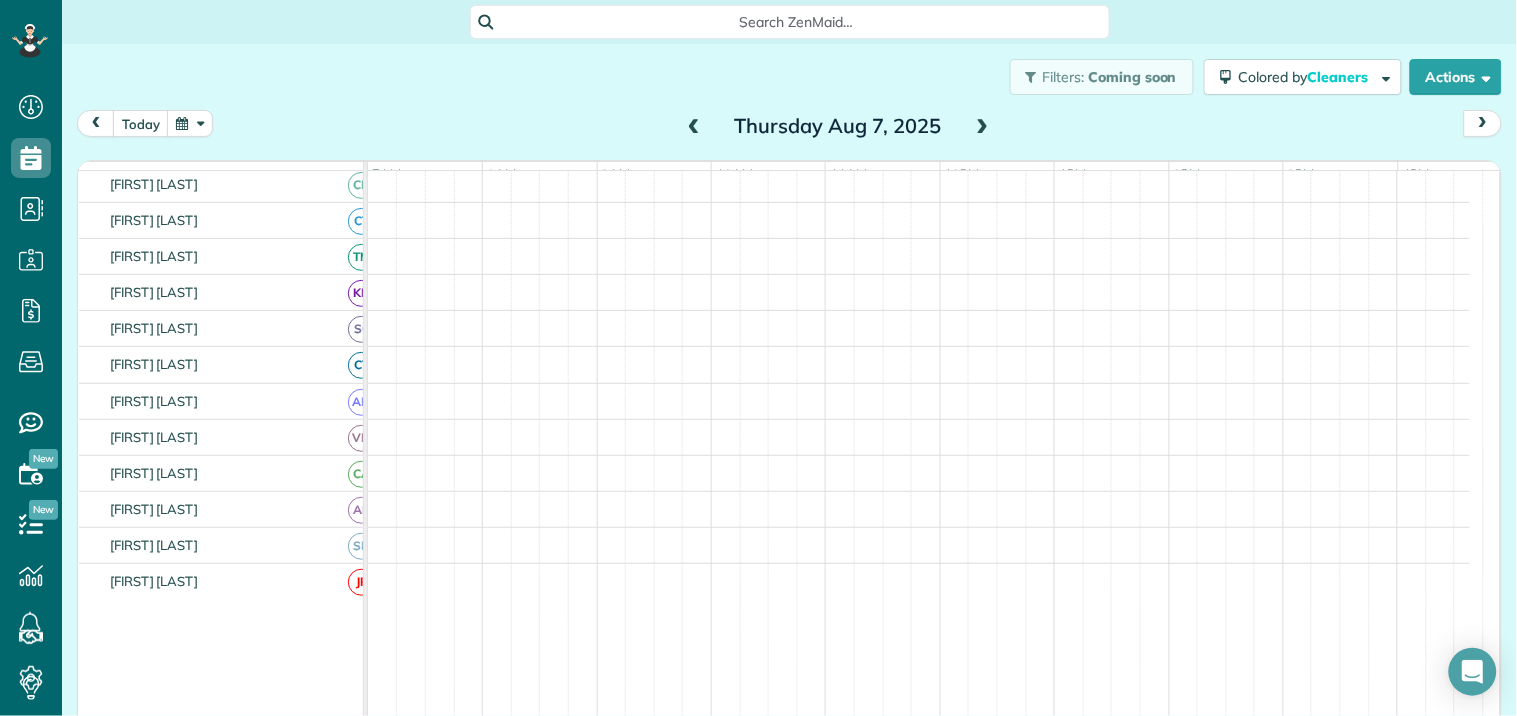 scroll, scrollTop: 120, scrollLeft: 0, axis: vertical 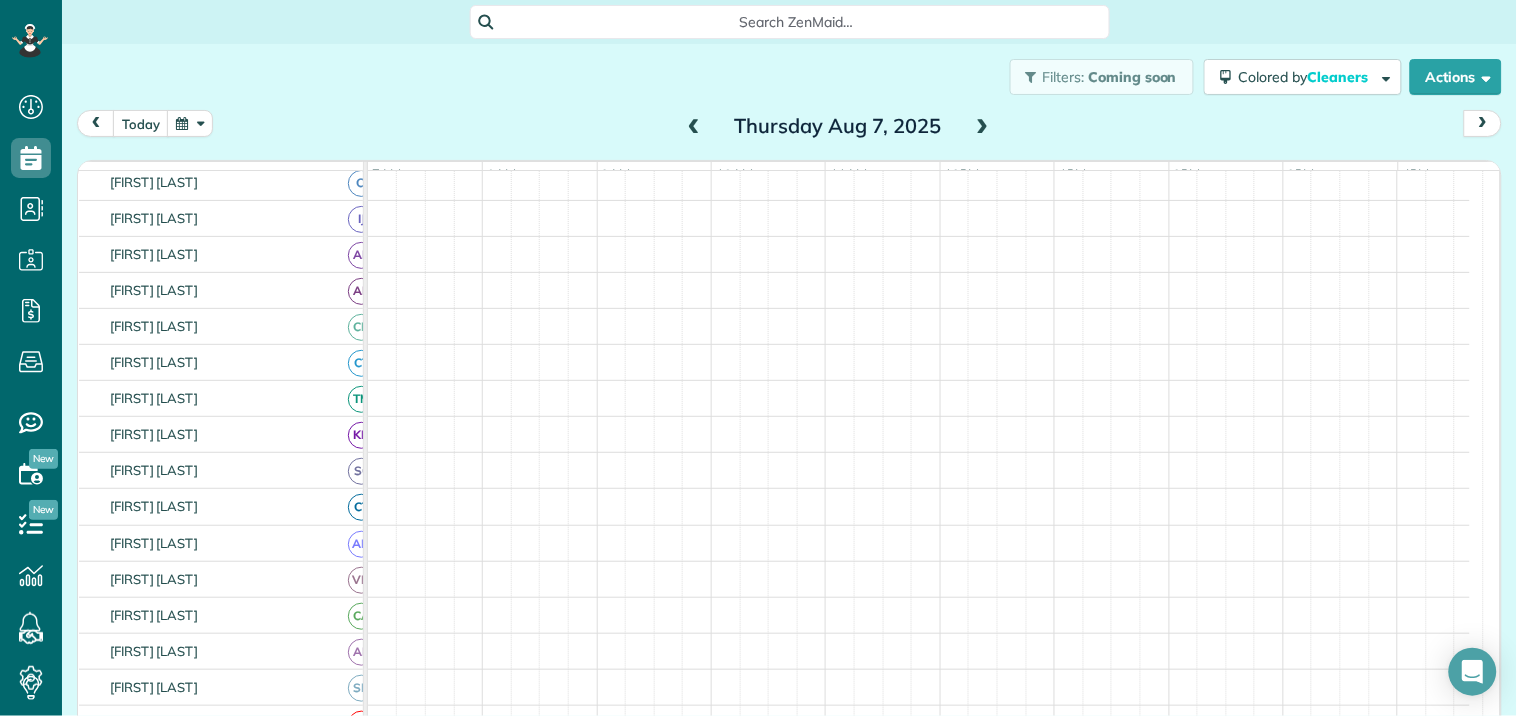 click on "Filters:   Coming soon
Colored by  Cleaners
Color by Cleaner
Color by Team
Color by Status
Color by Recurrence
Color by Paid/Unpaid
Filters  Default
Schedule Changes
Actions
Create Appointment
Create Task
Clock In/Out
Send Work Orders
Print Route Sheets
Today's Emails/Texts
Export data.." at bounding box center (789, 77) 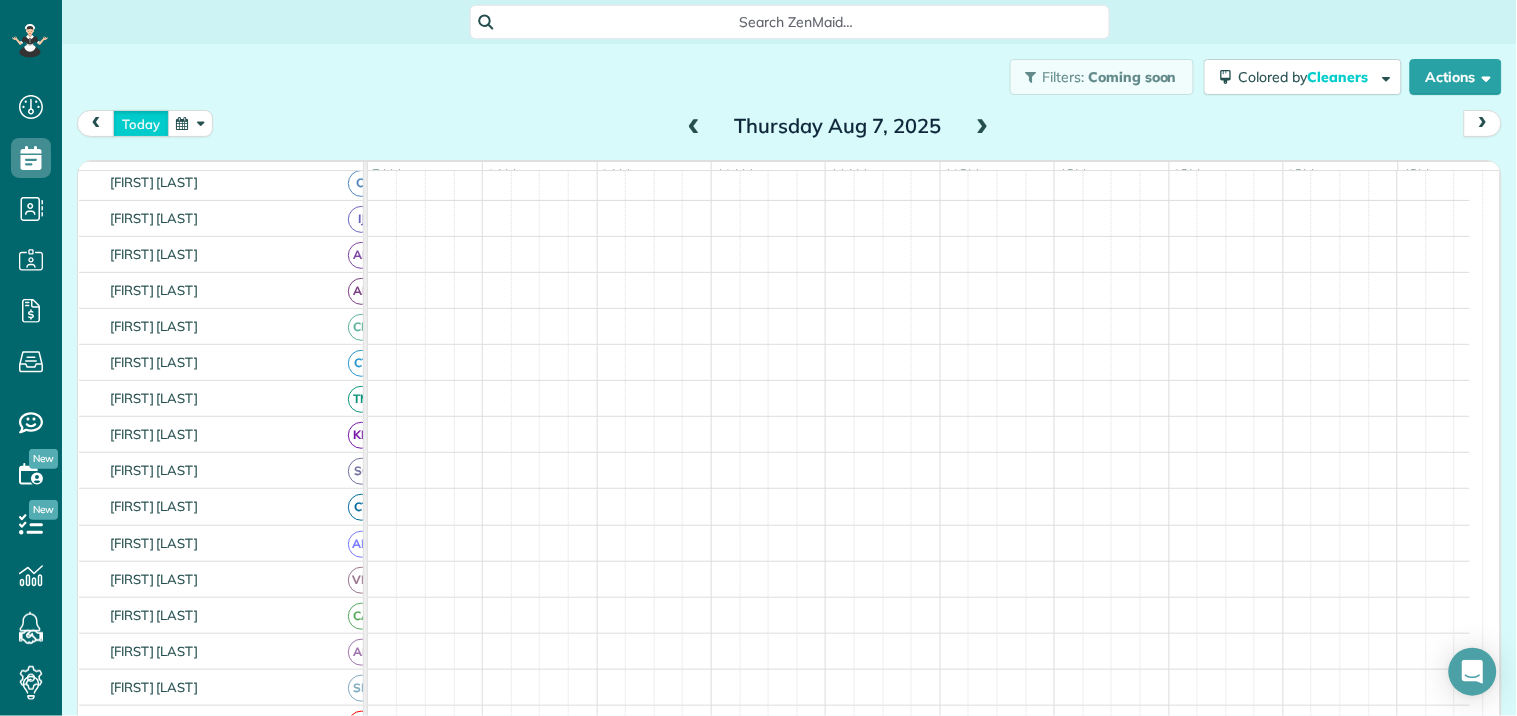 click on "today" at bounding box center (141, 123) 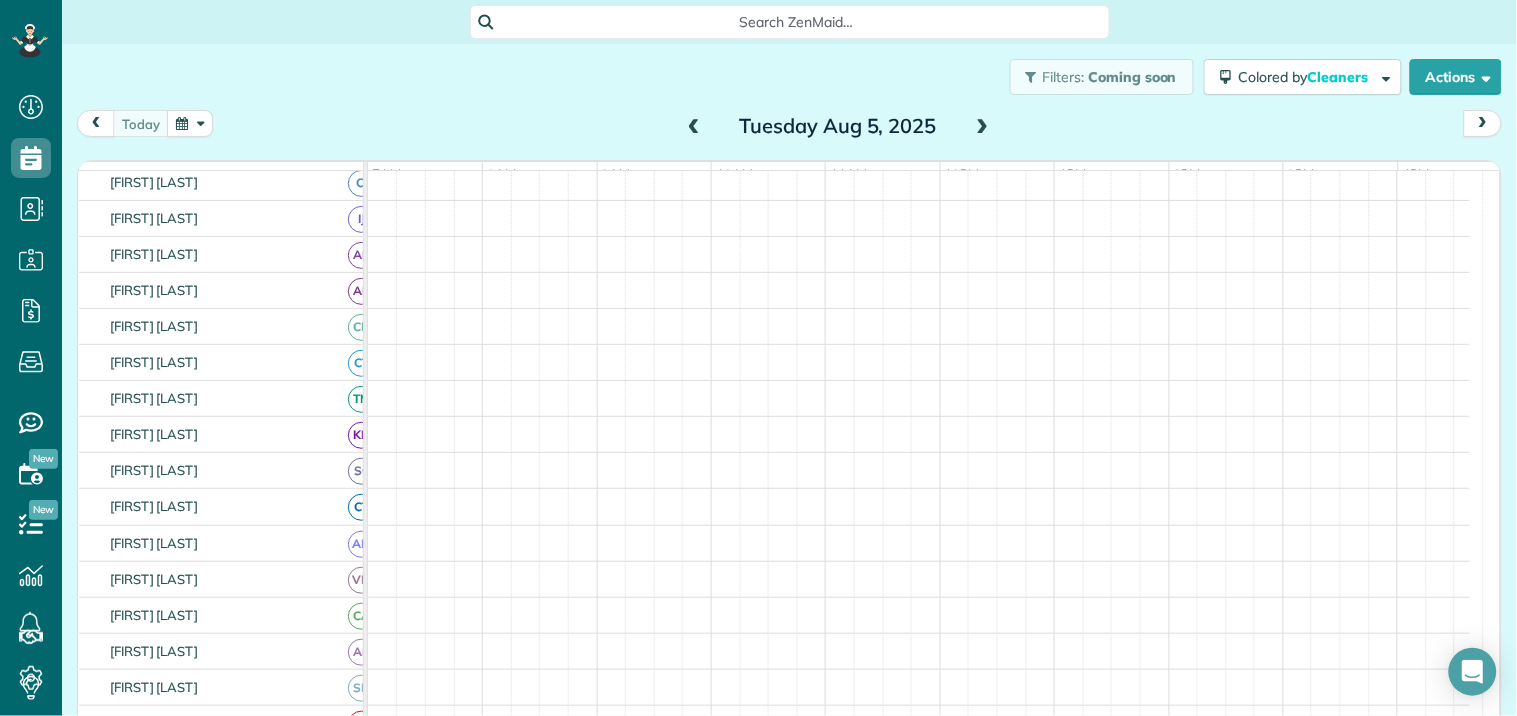 click on "Filters:   Coming soon
Colored by  Cleaners
Color by Cleaner
Color by Team
Color by Status
Color by Recurrence
Color by Paid/Unpaid
Filters  Default
Schedule Changes
Actions
Create Appointment
Create Task
Clock In/Out
Send Work Orders
Print Route Sheets
Today's Emails/Texts
Export data.." at bounding box center (789, 77) 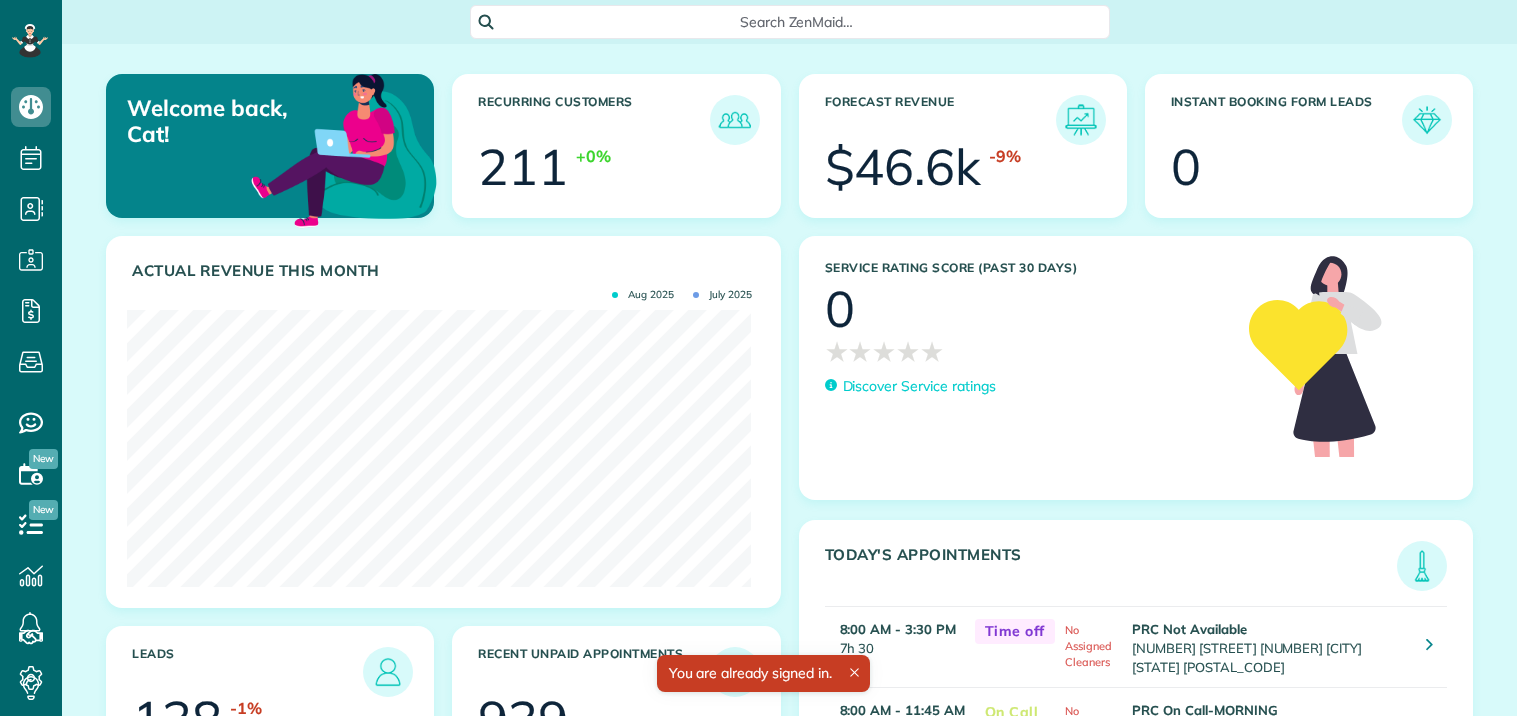 scroll, scrollTop: 0, scrollLeft: 0, axis: both 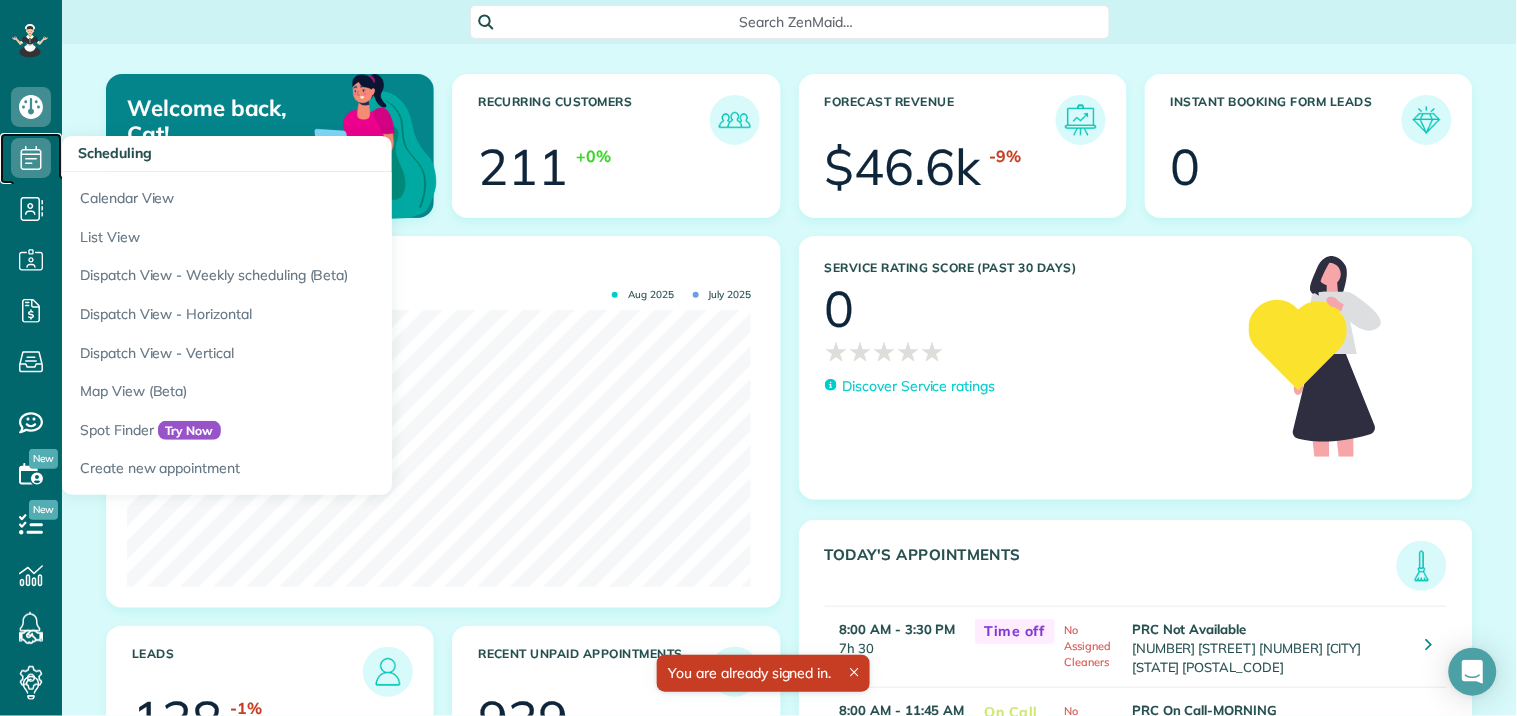 click 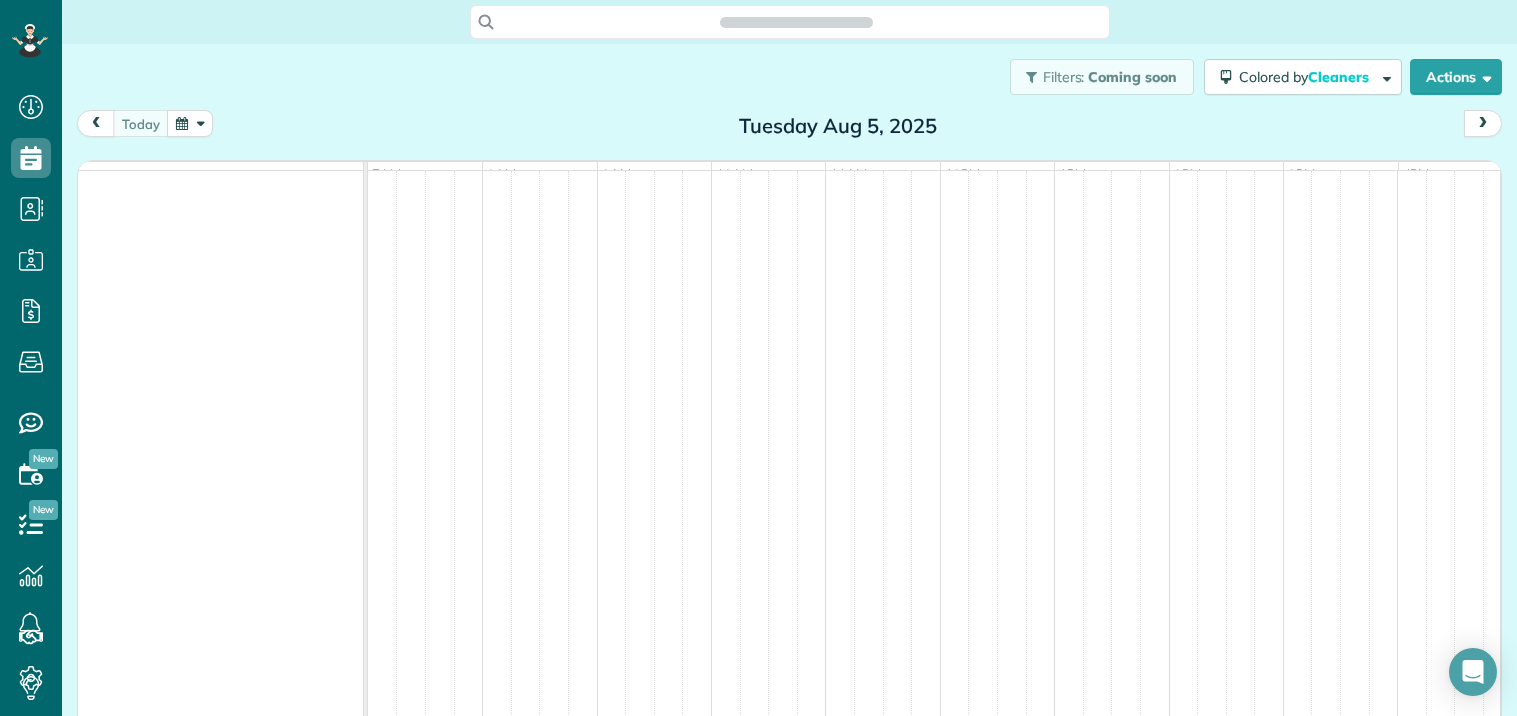 scroll, scrollTop: 0, scrollLeft: 0, axis: both 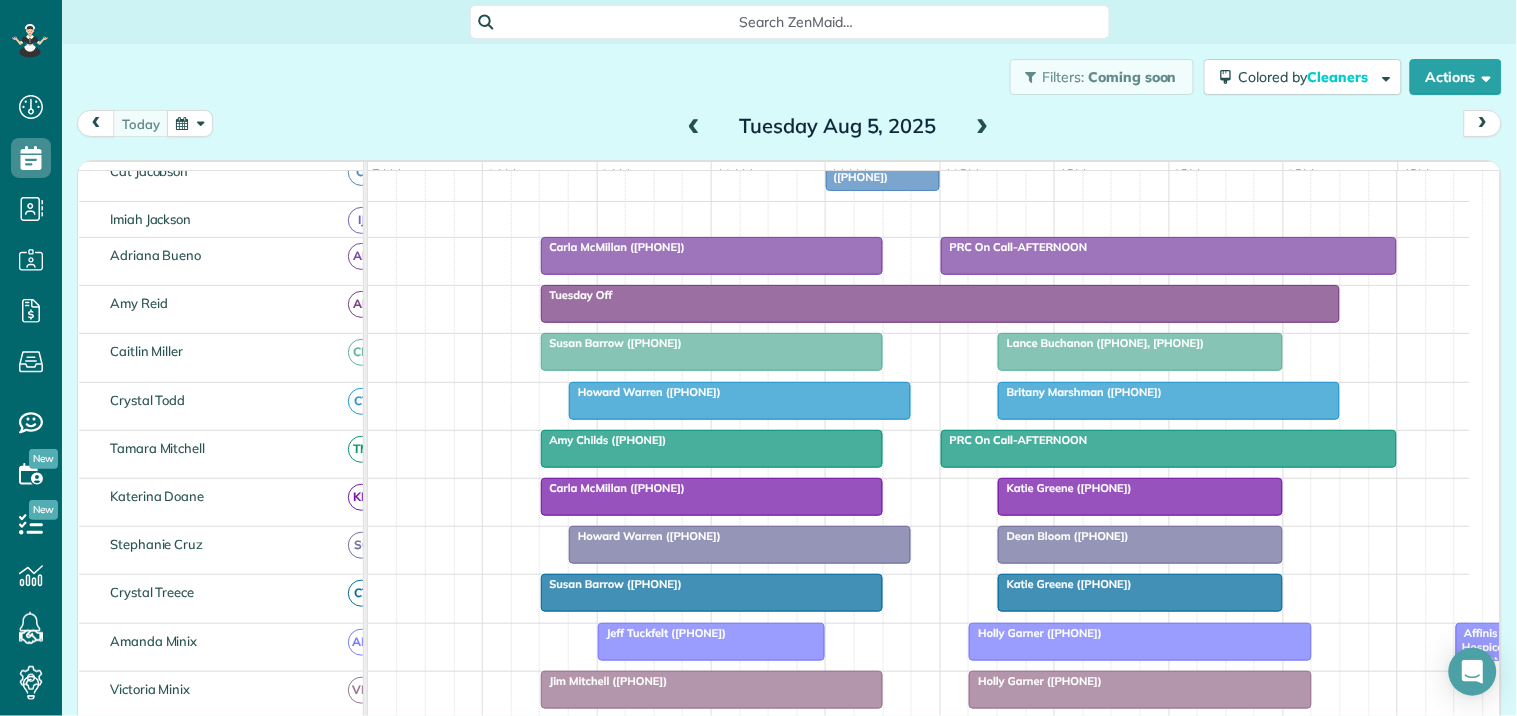click at bounding box center [983, 127] 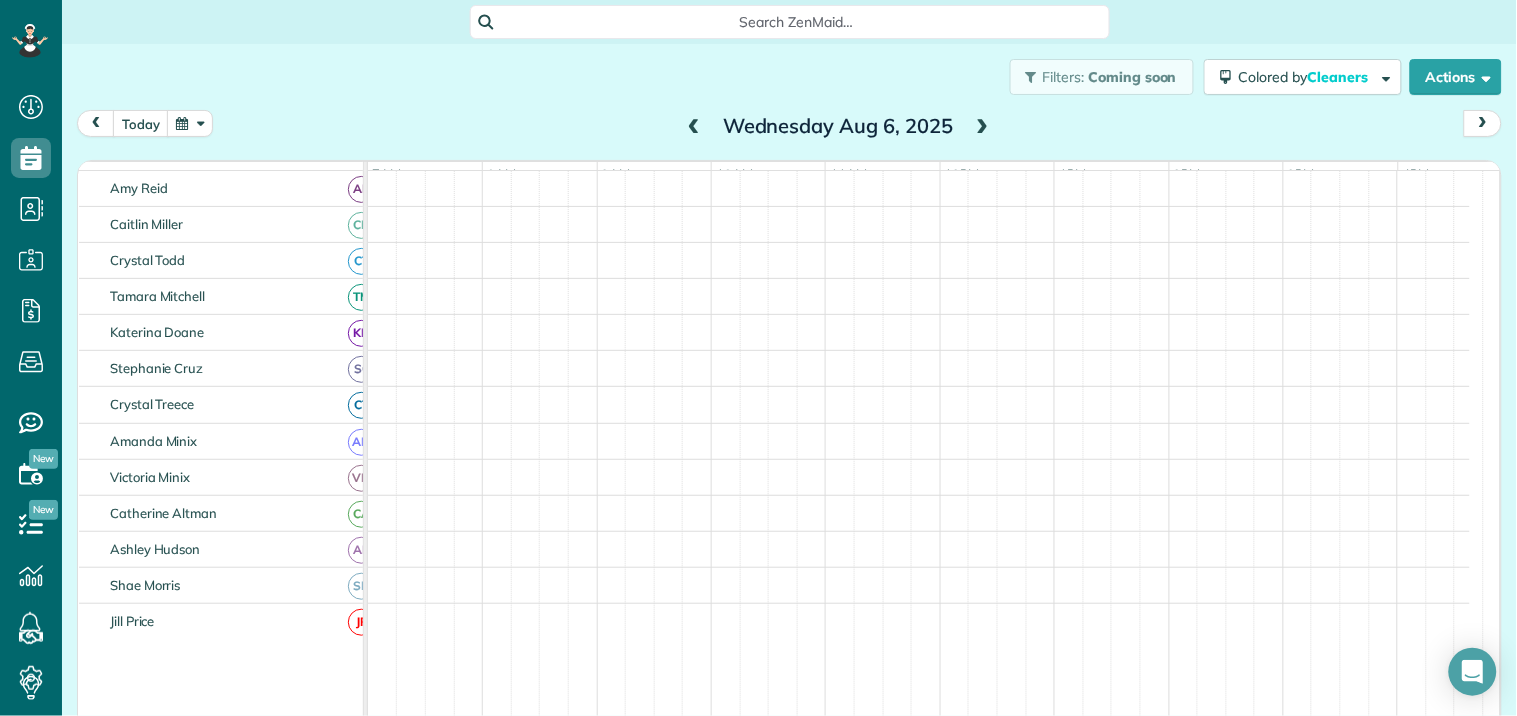scroll, scrollTop: 120, scrollLeft: 0, axis: vertical 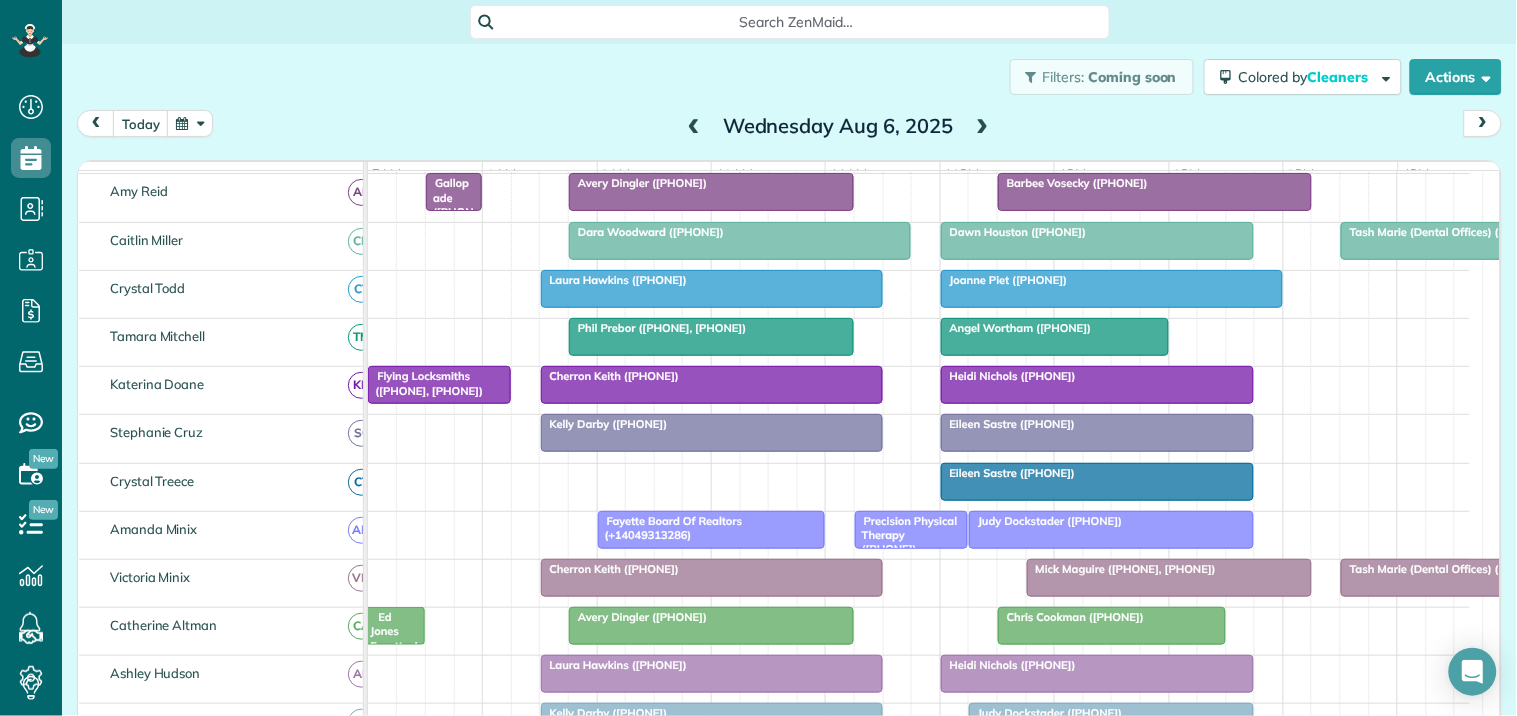 click at bounding box center (983, 127) 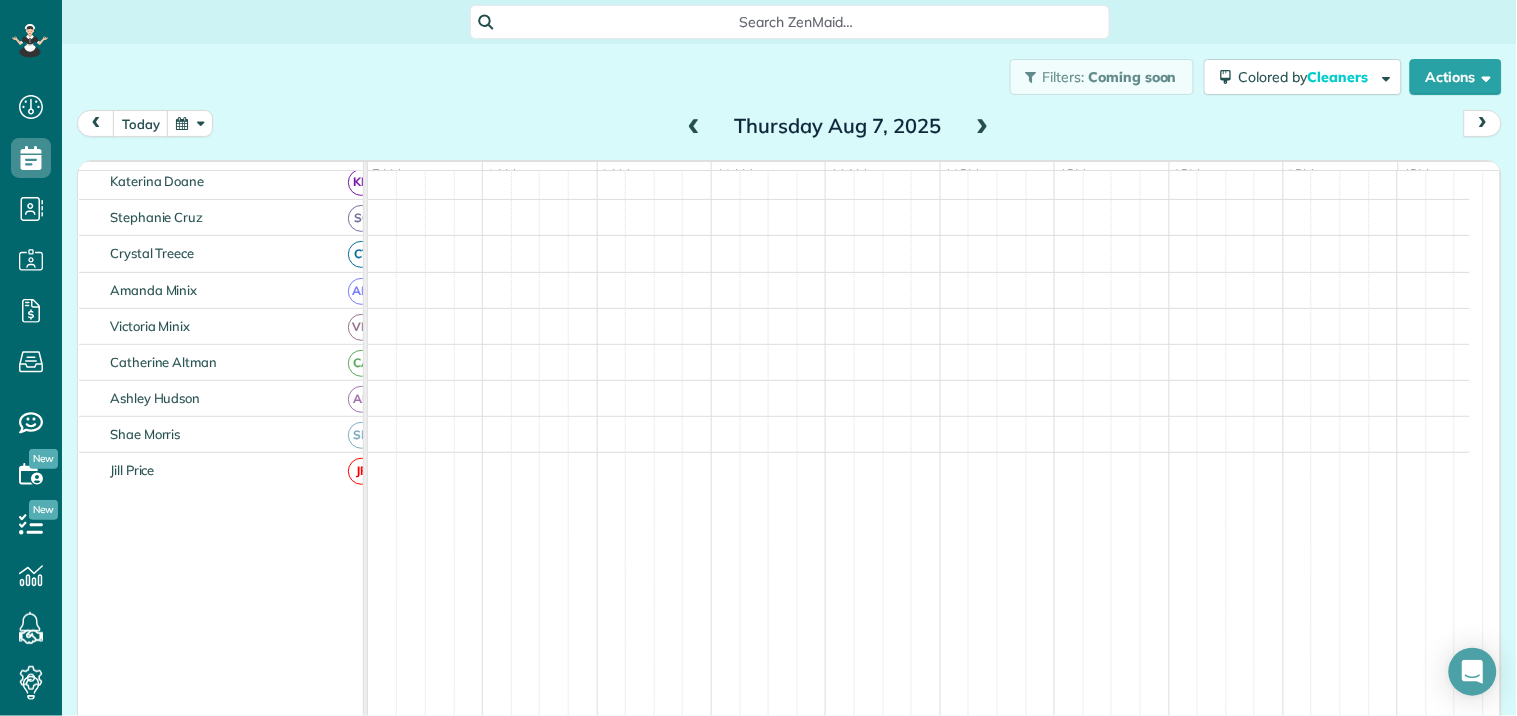 scroll, scrollTop: 218, scrollLeft: 0, axis: vertical 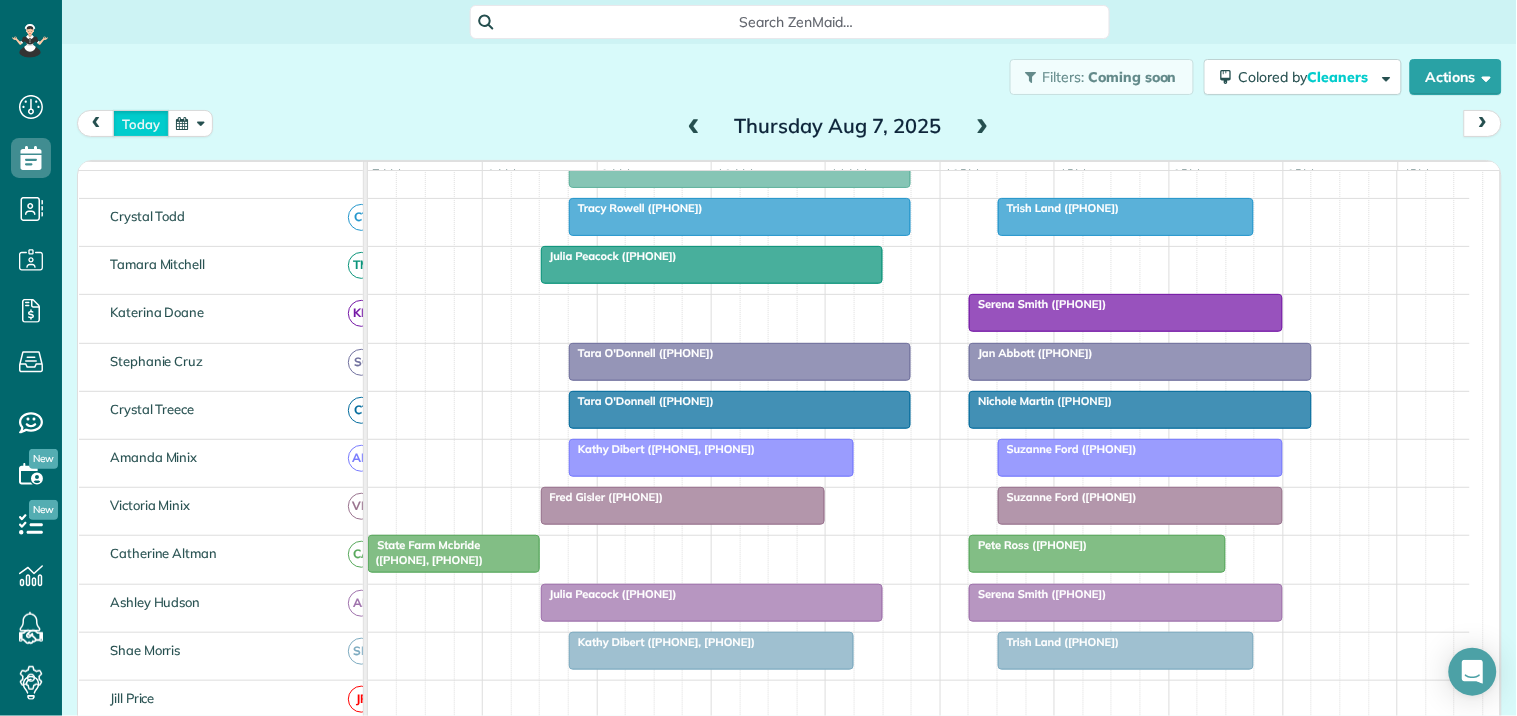 click on "today" at bounding box center (141, 123) 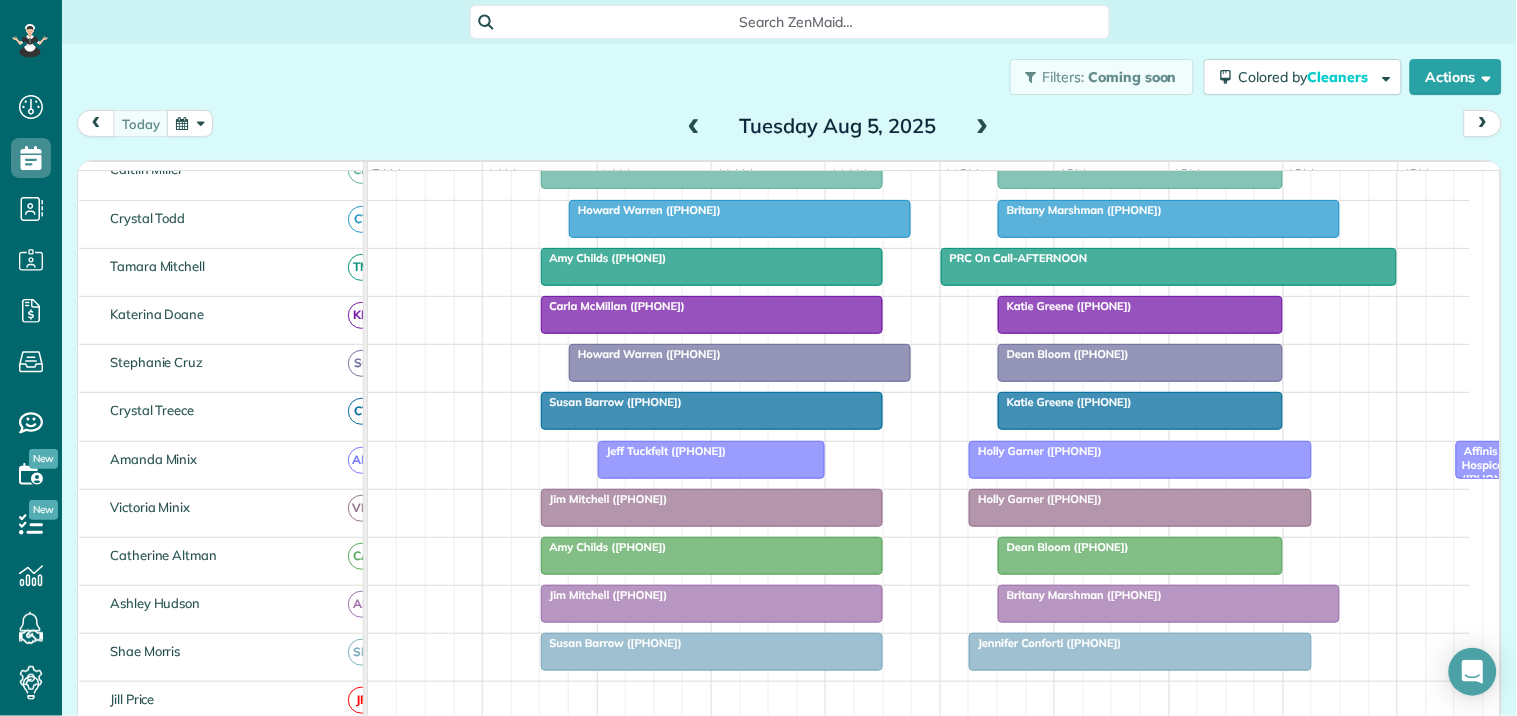 click on "Search ZenMaid…" at bounding box center [790, 22] 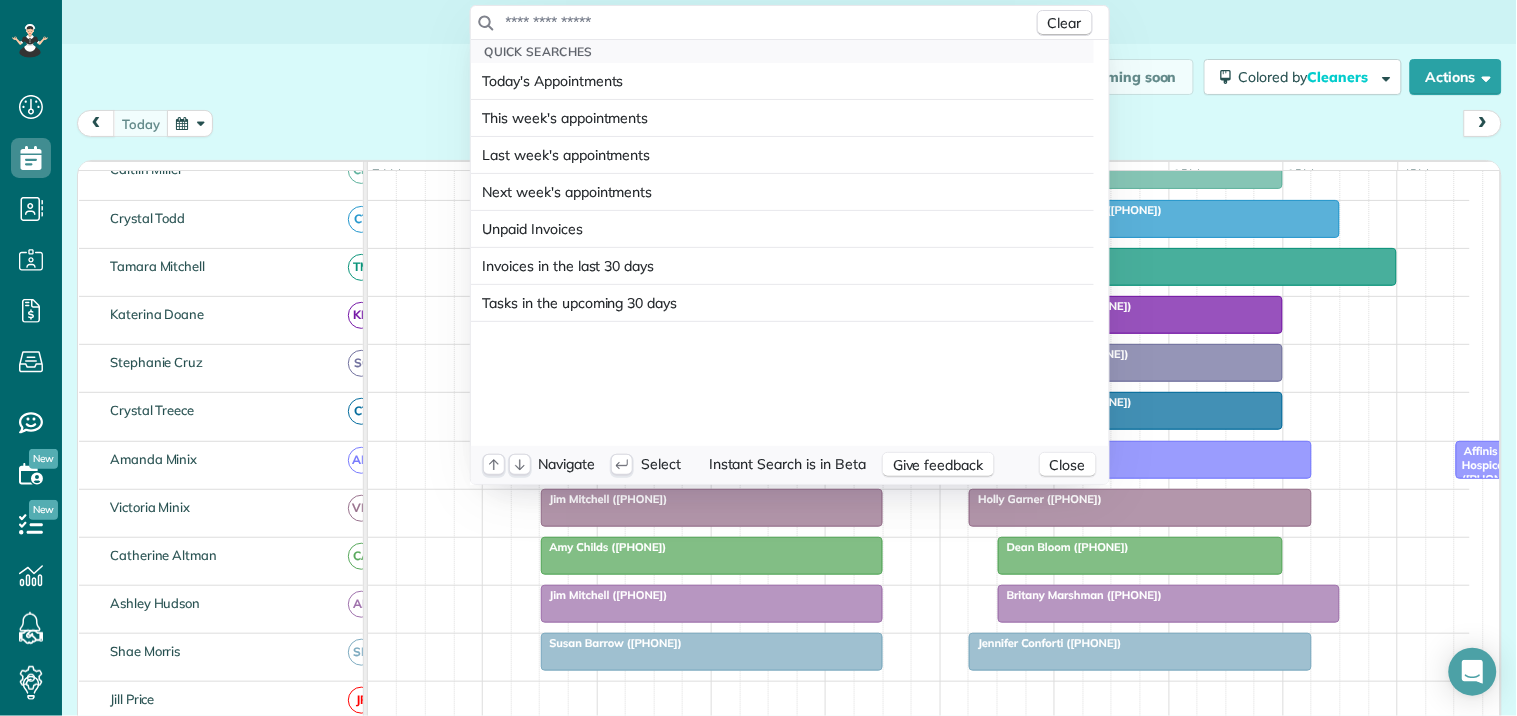 click on "Dashboard
Scheduling
Calendar View
List View
Dispatch View - Weekly scheduling (Beta)" at bounding box center [758, 358] 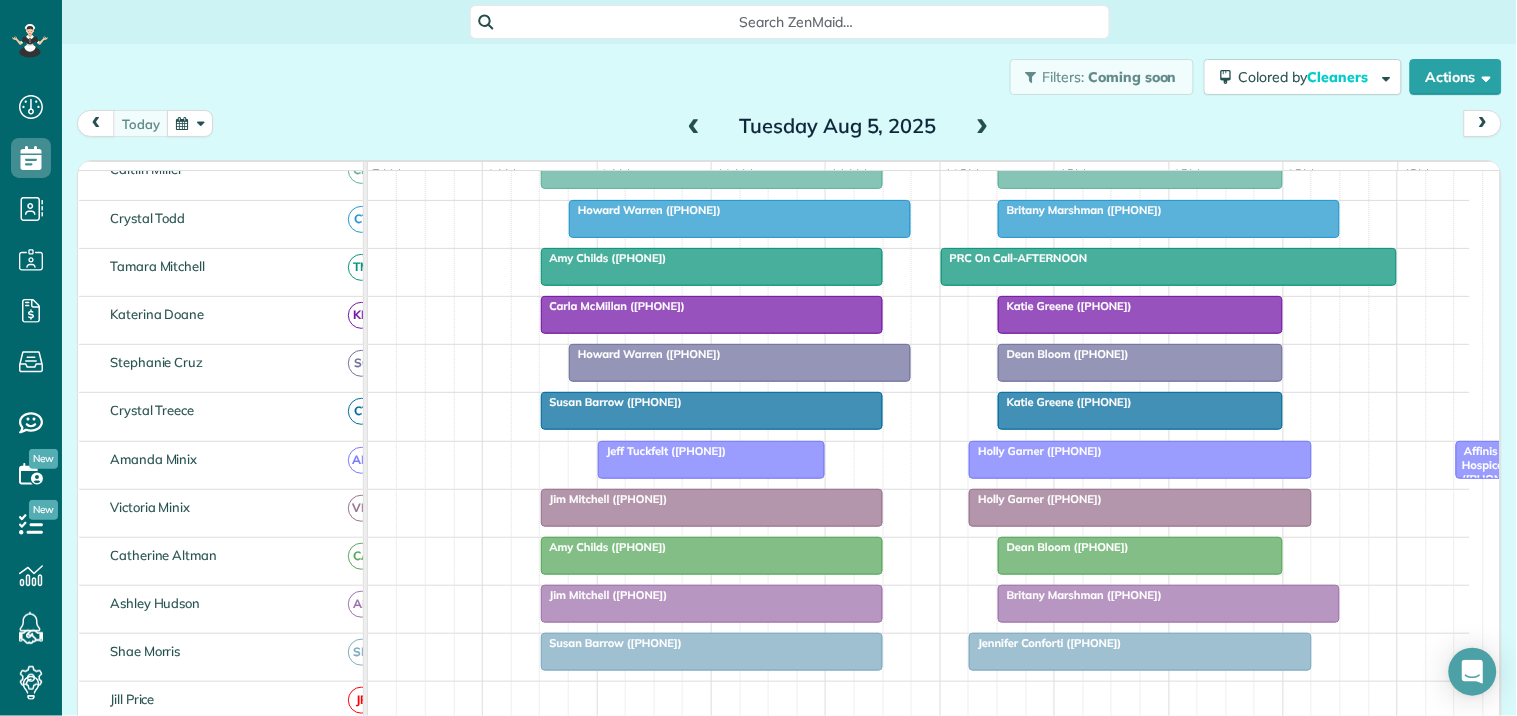 click on "[FIRST] [LAST] (+[PHONE])" at bounding box center (613, 306) 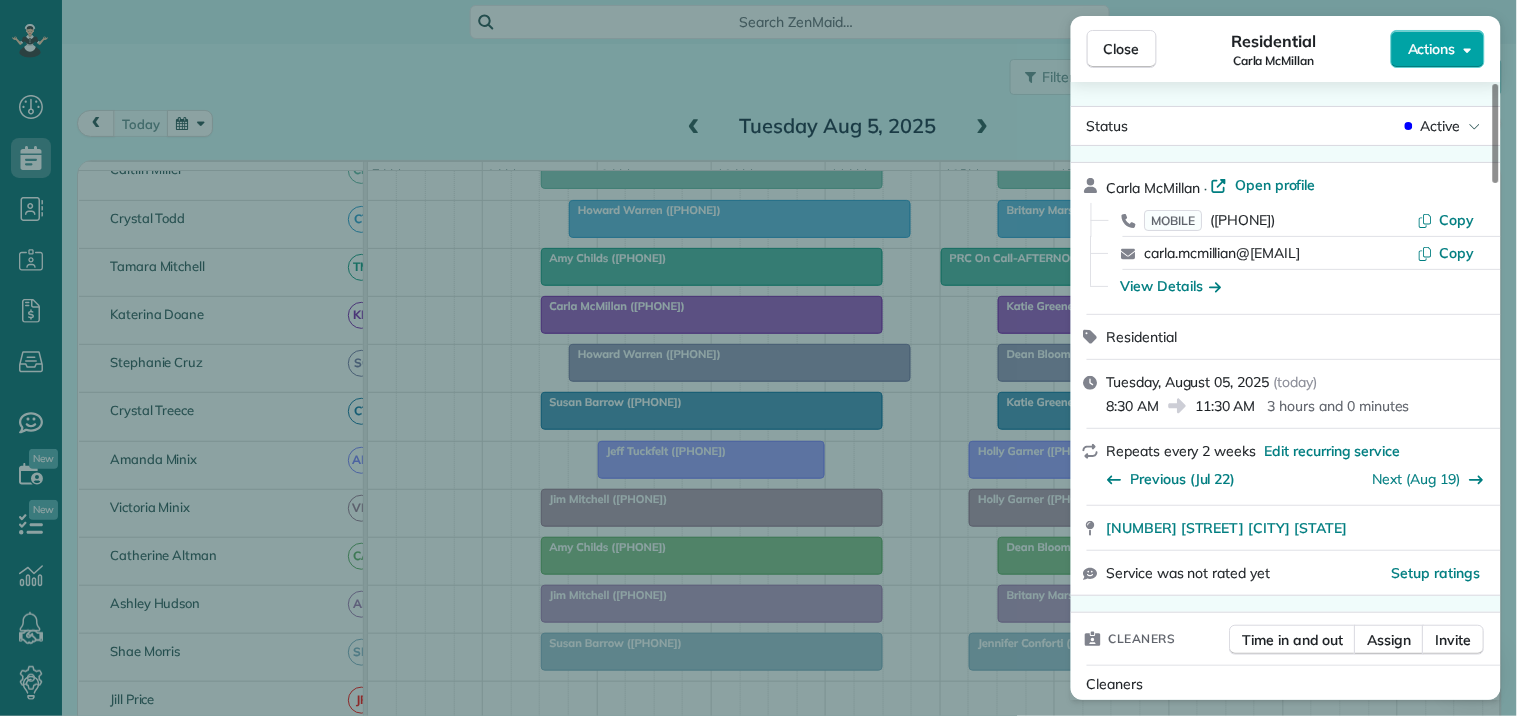 click on "Actions" at bounding box center [1432, 49] 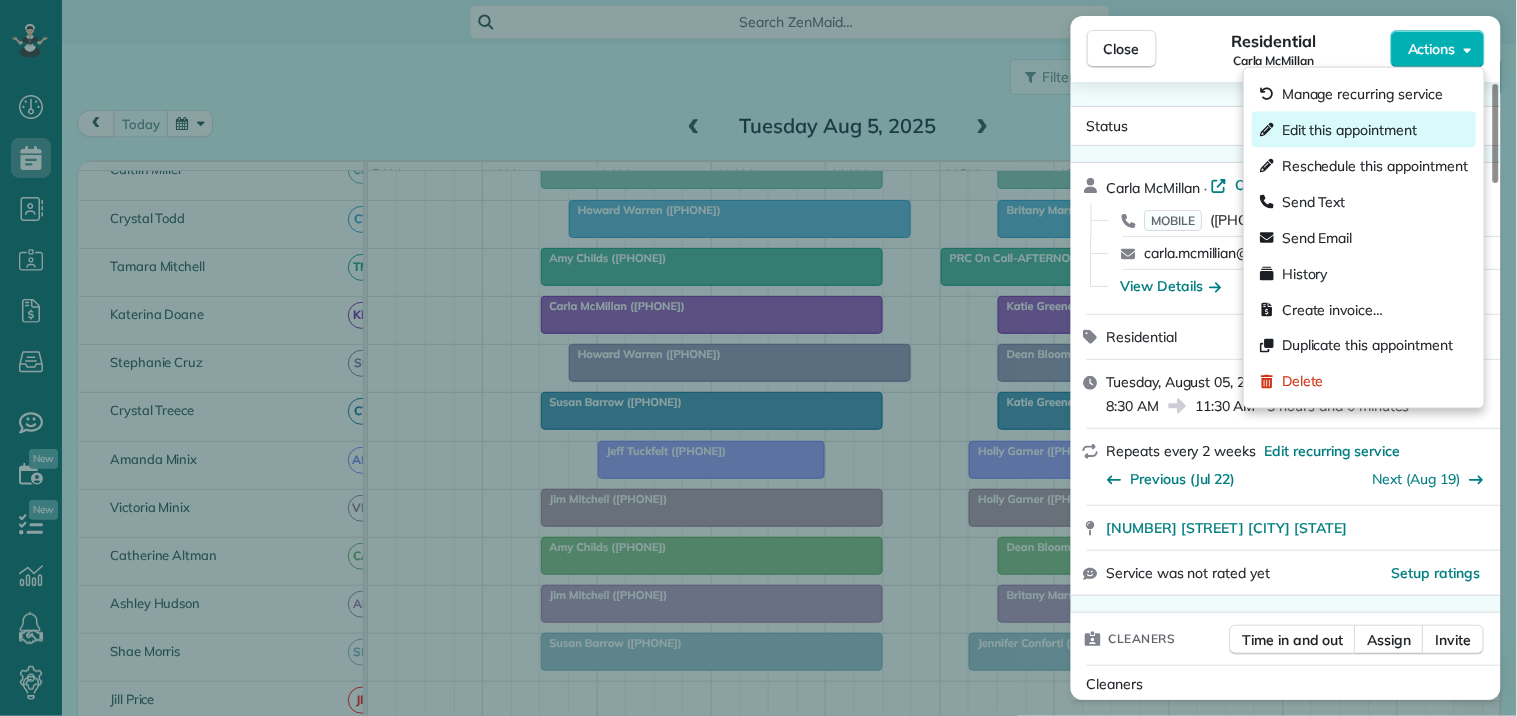 click on "Edit this appointment" at bounding box center [1349, 130] 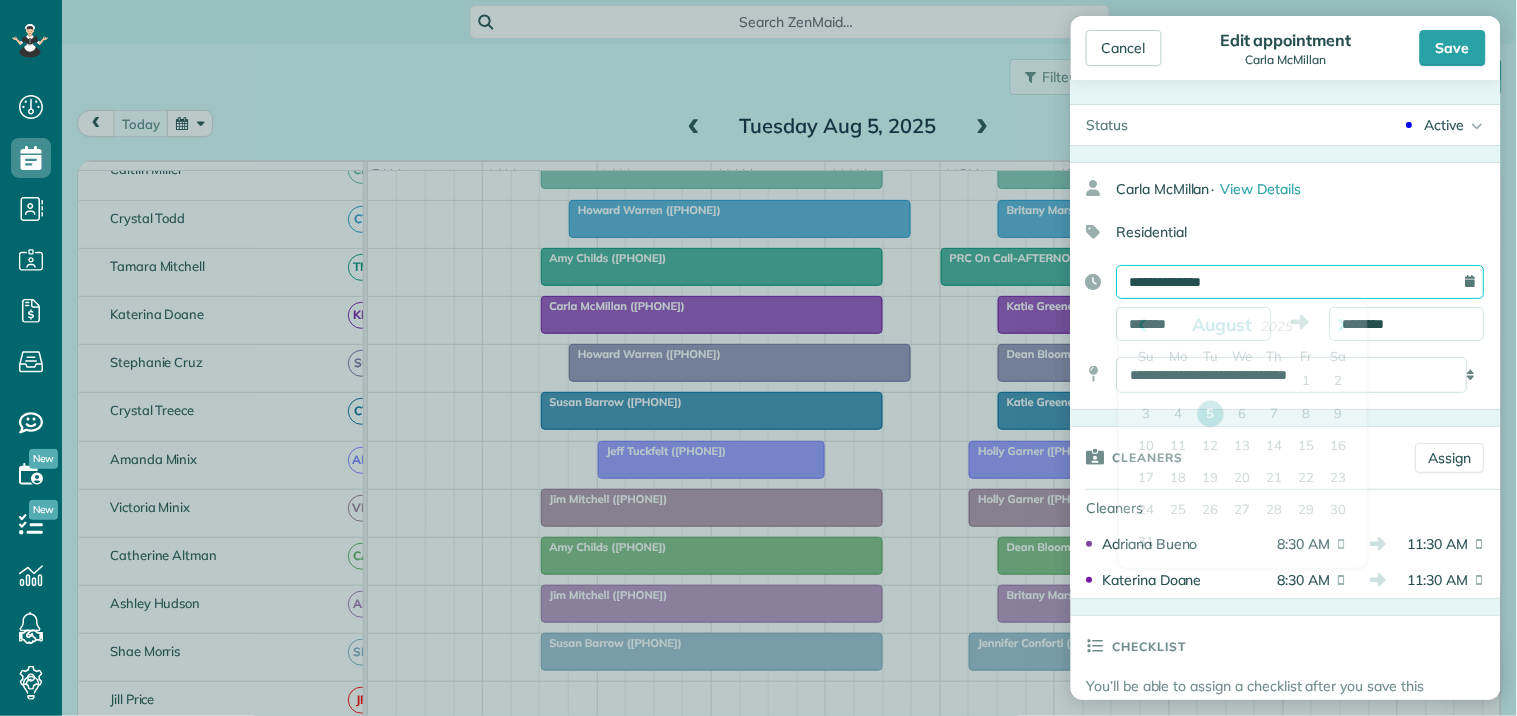click on "**********" at bounding box center (1301, 282) 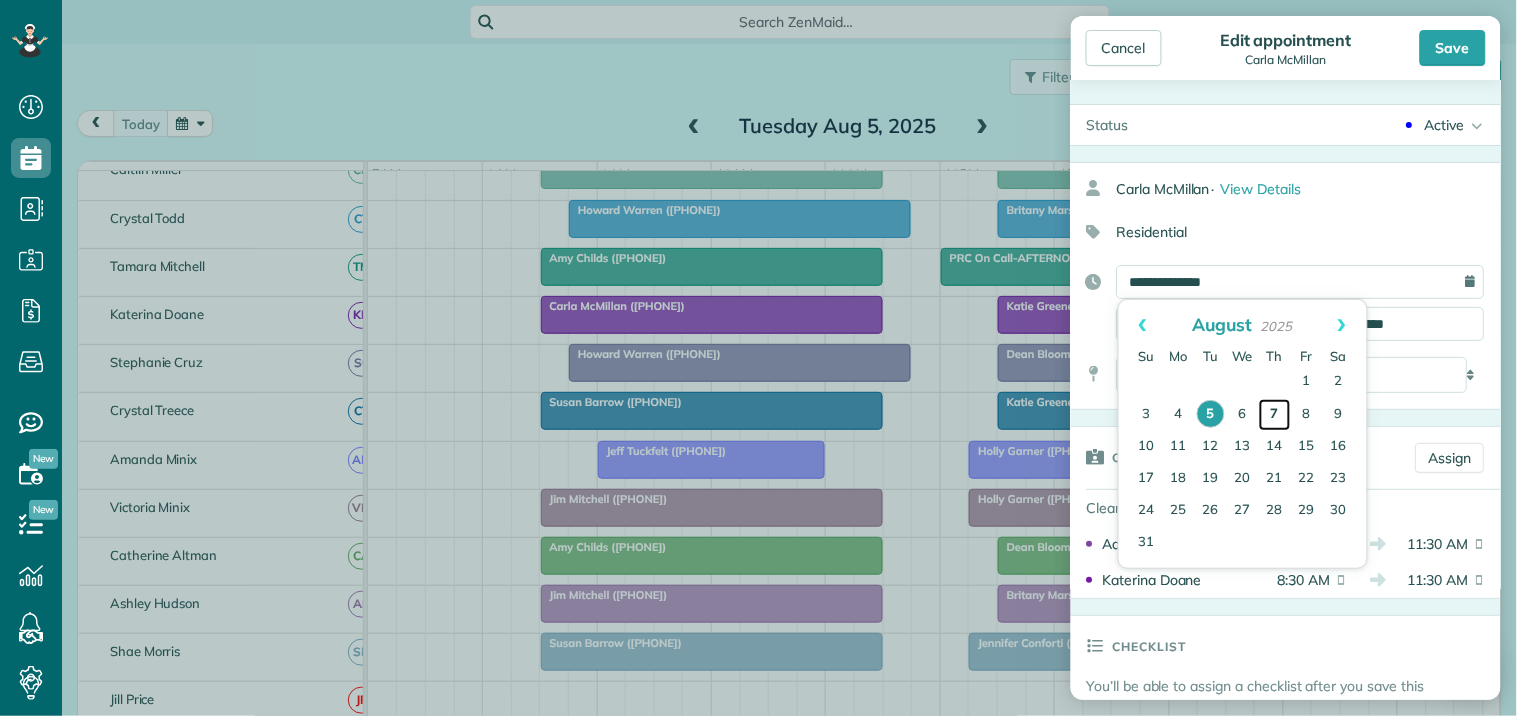 click on "7" at bounding box center (1275, 415) 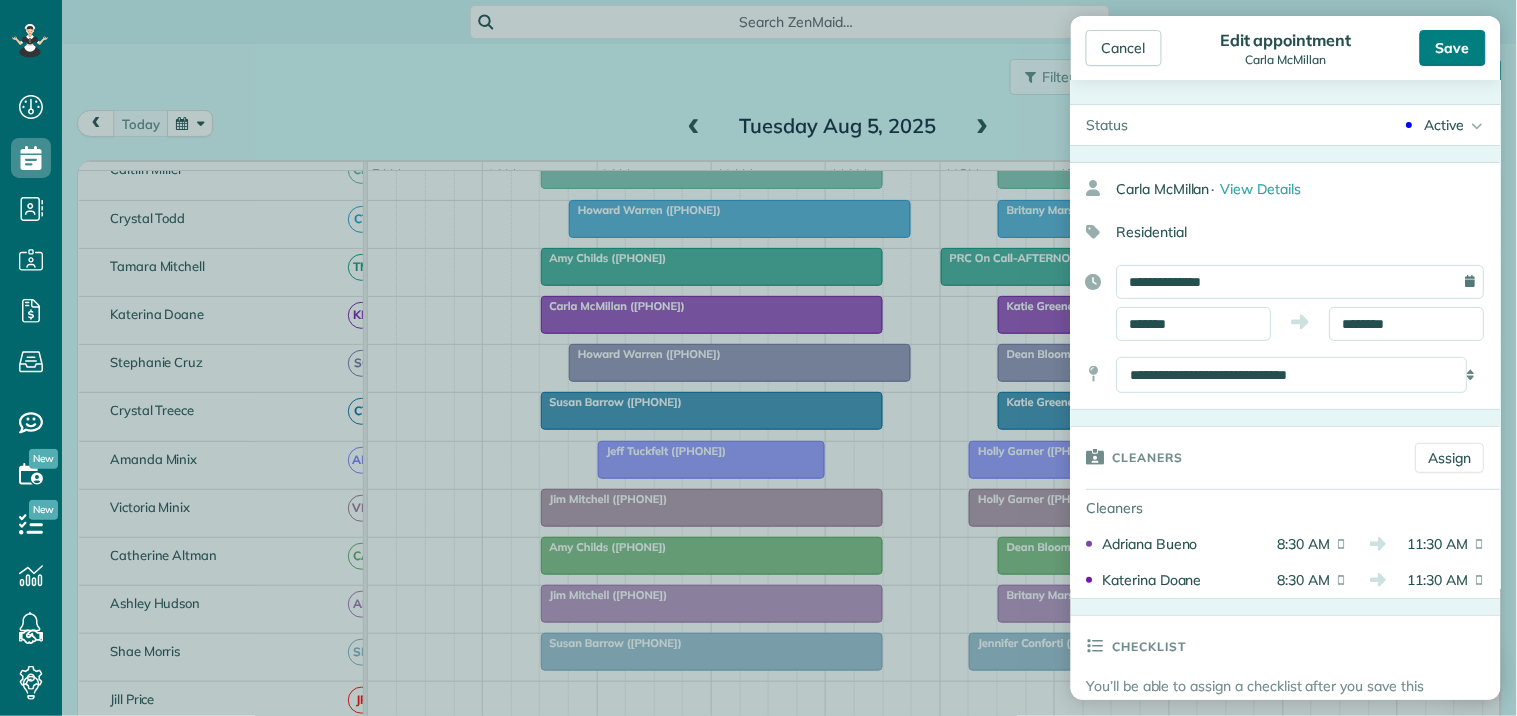 click on "Save" at bounding box center [1453, 48] 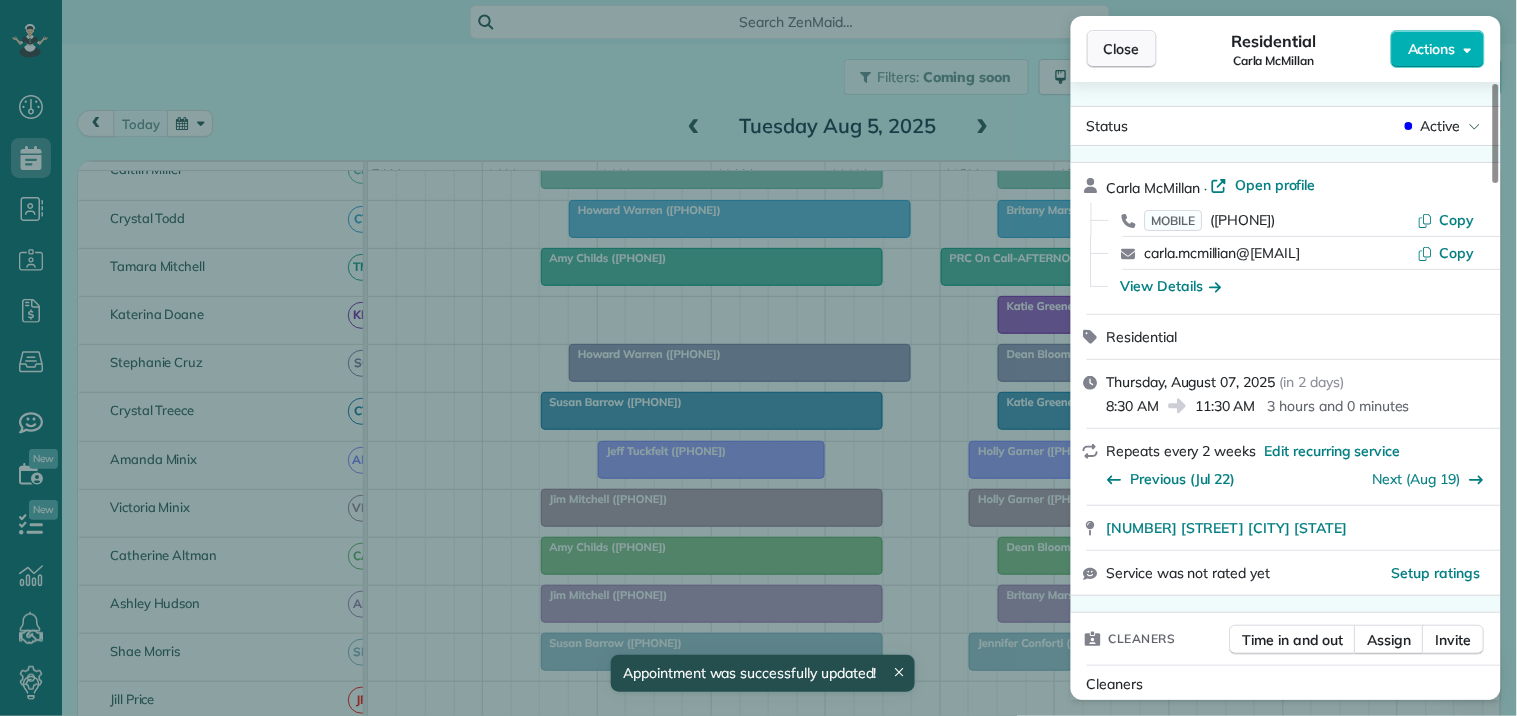 click on "Close" at bounding box center (1122, 49) 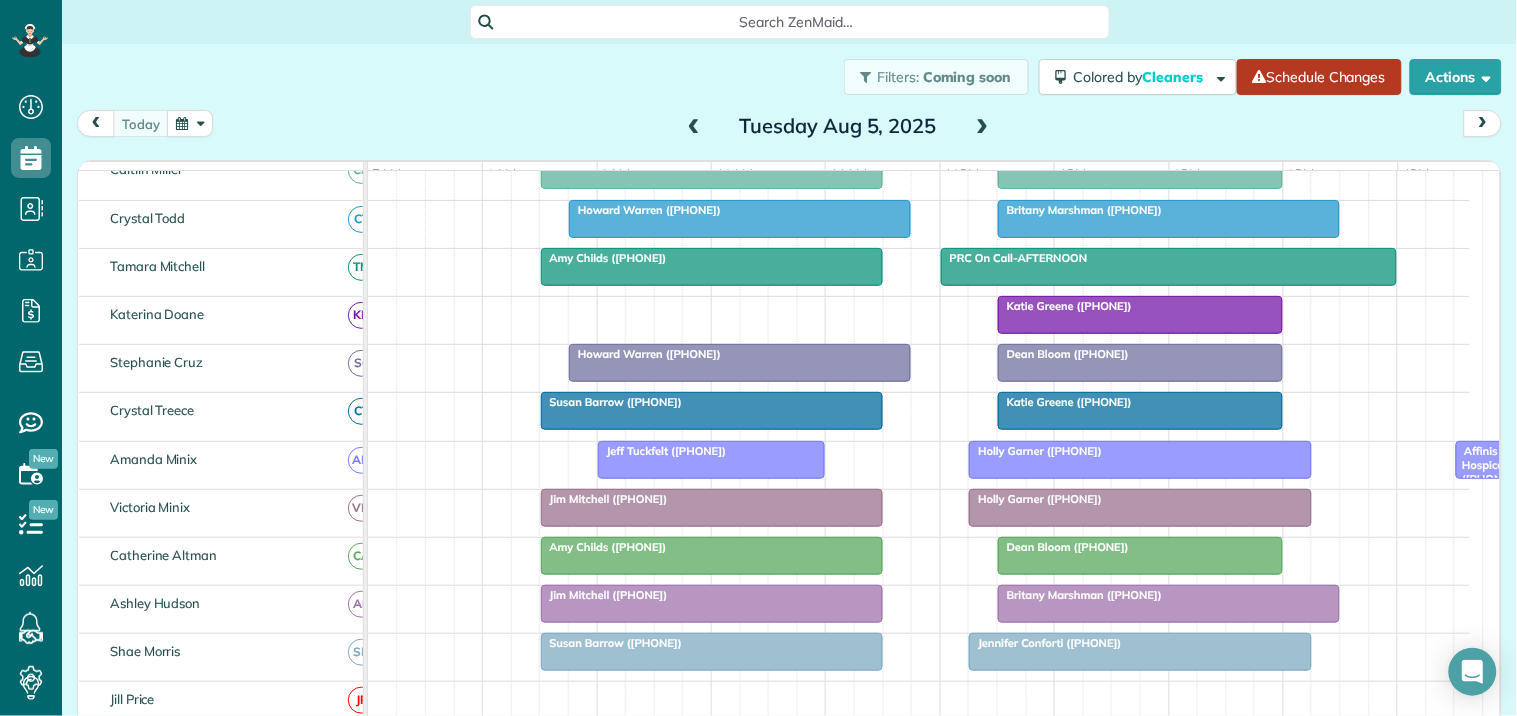 click on "Schedule Changes" at bounding box center [1319, 77] 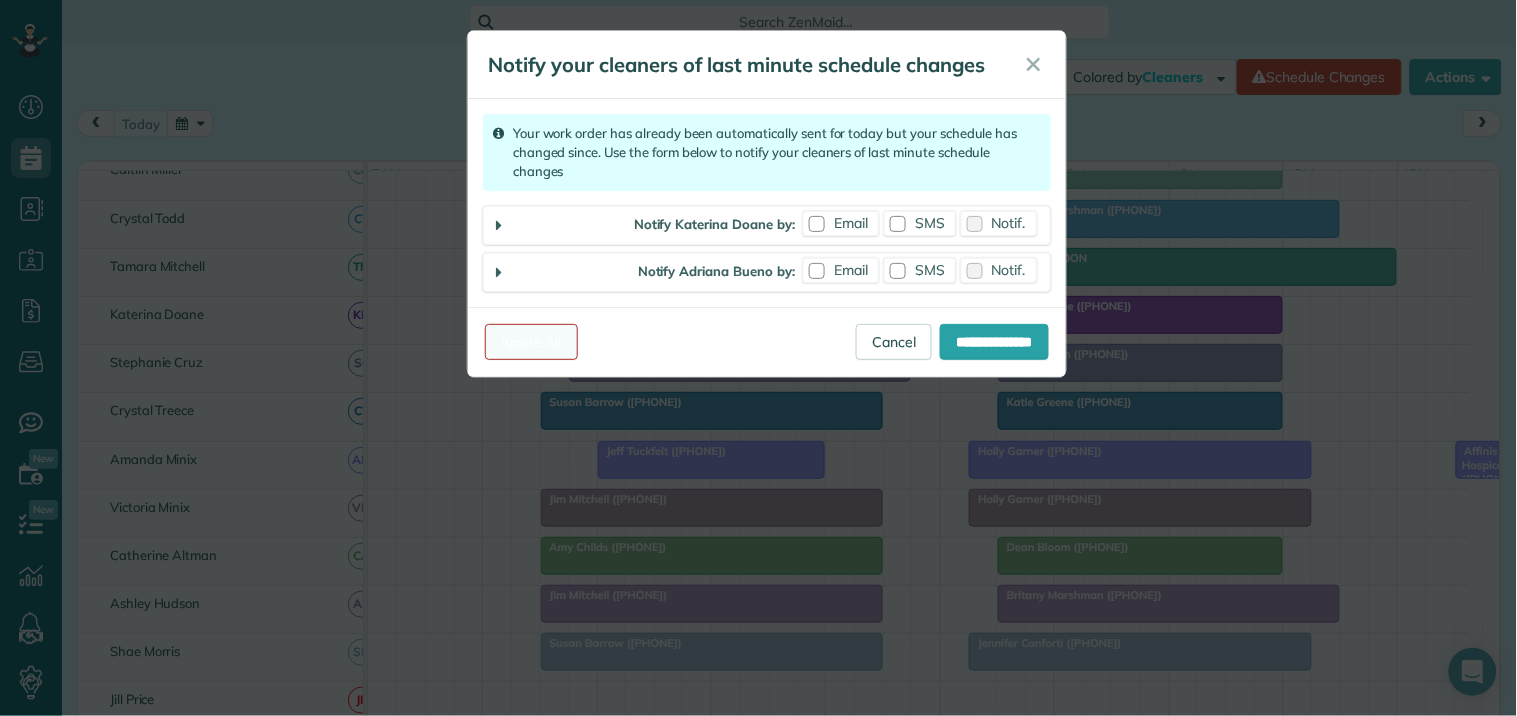 click on "Ignore All" at bounding box center (531, 342) 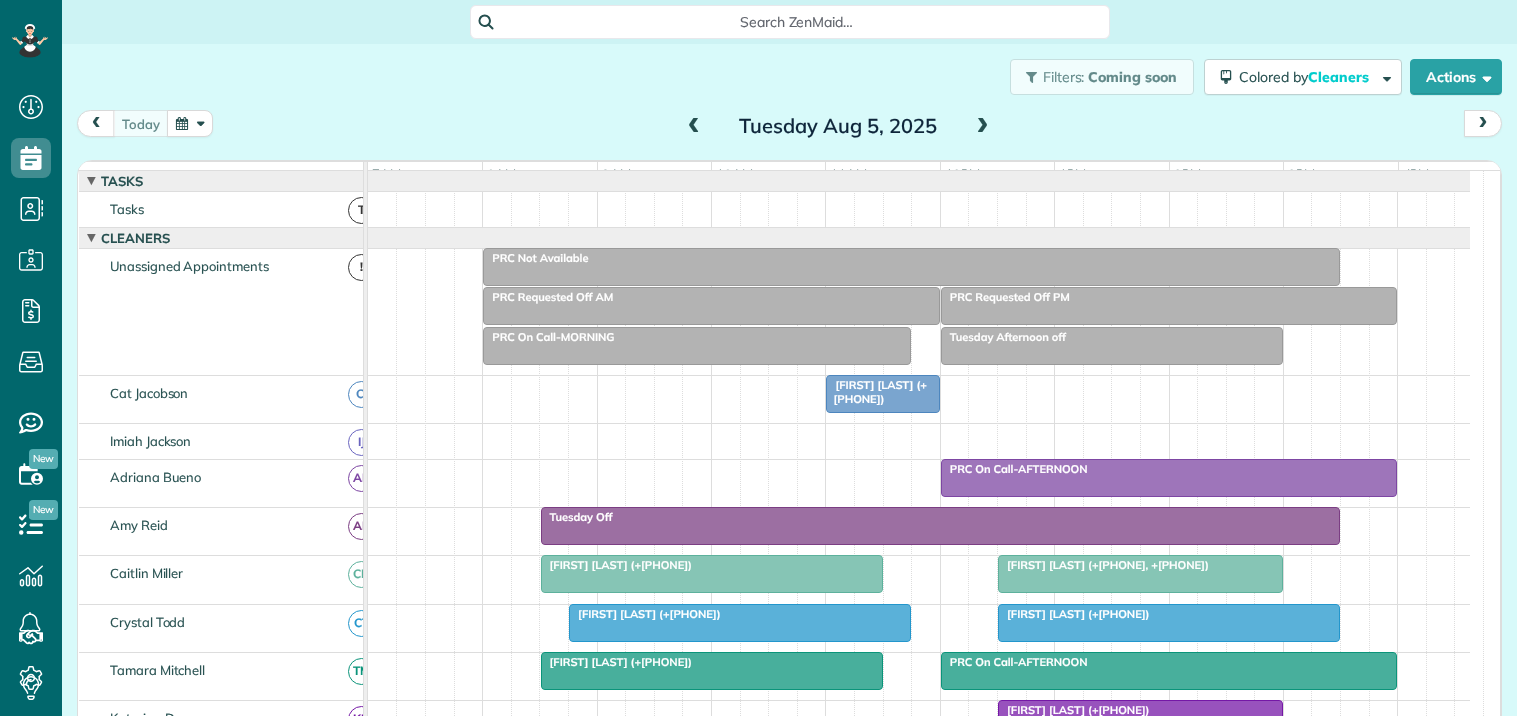 scroll, scrollTop: 0, scrollLeft: 0, axis: both 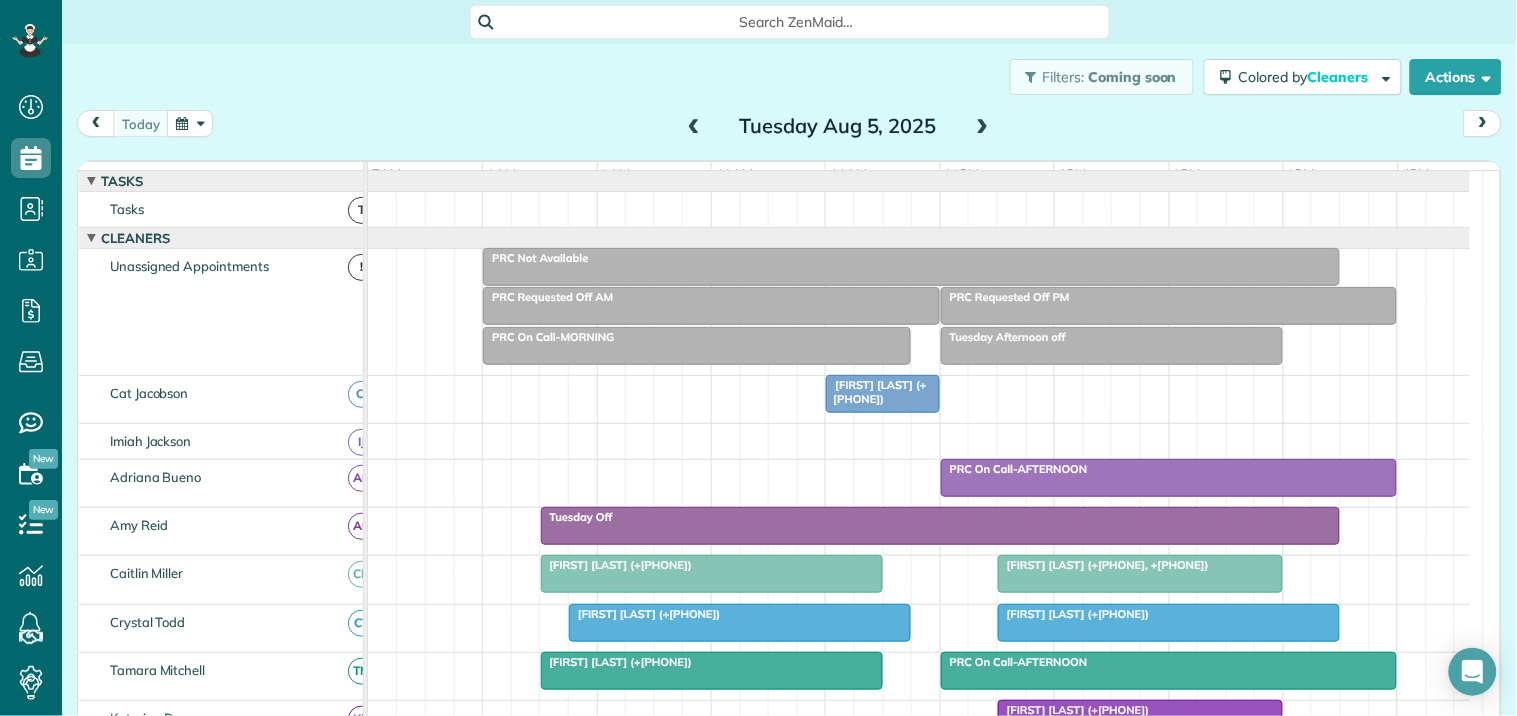 click at bounding box center (983, 127) 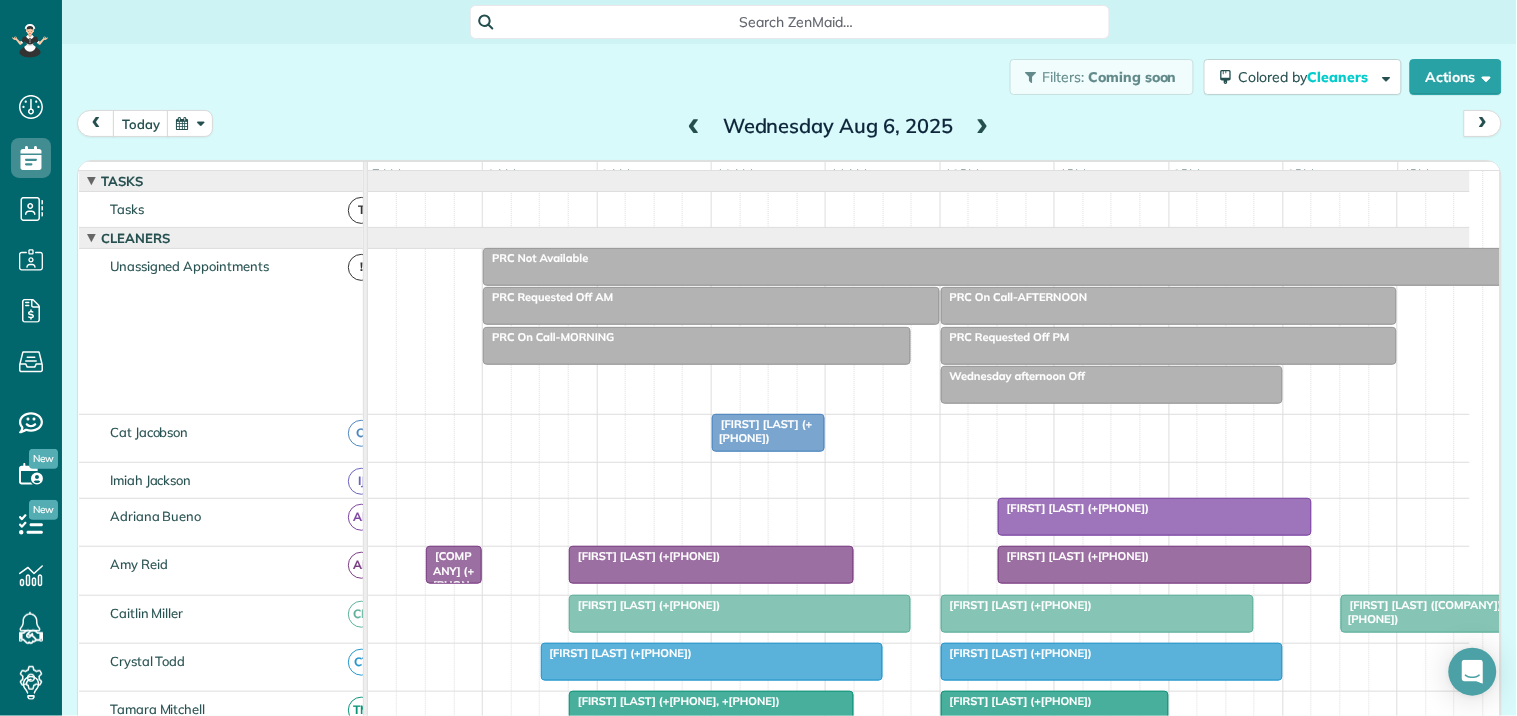 scroll, scrollTop: 52, scrollLeft: 0, axis: vertical 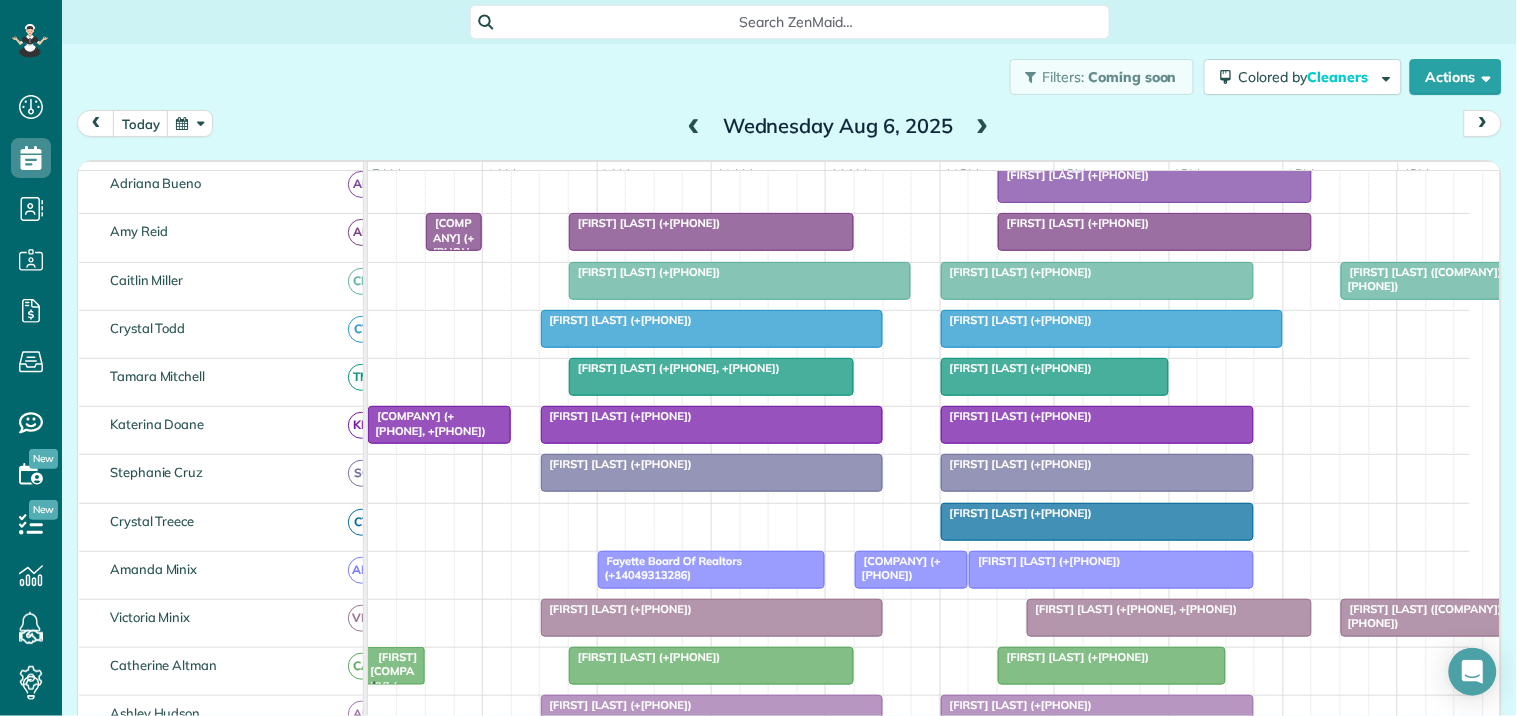 click at bounding box center [983, 127] 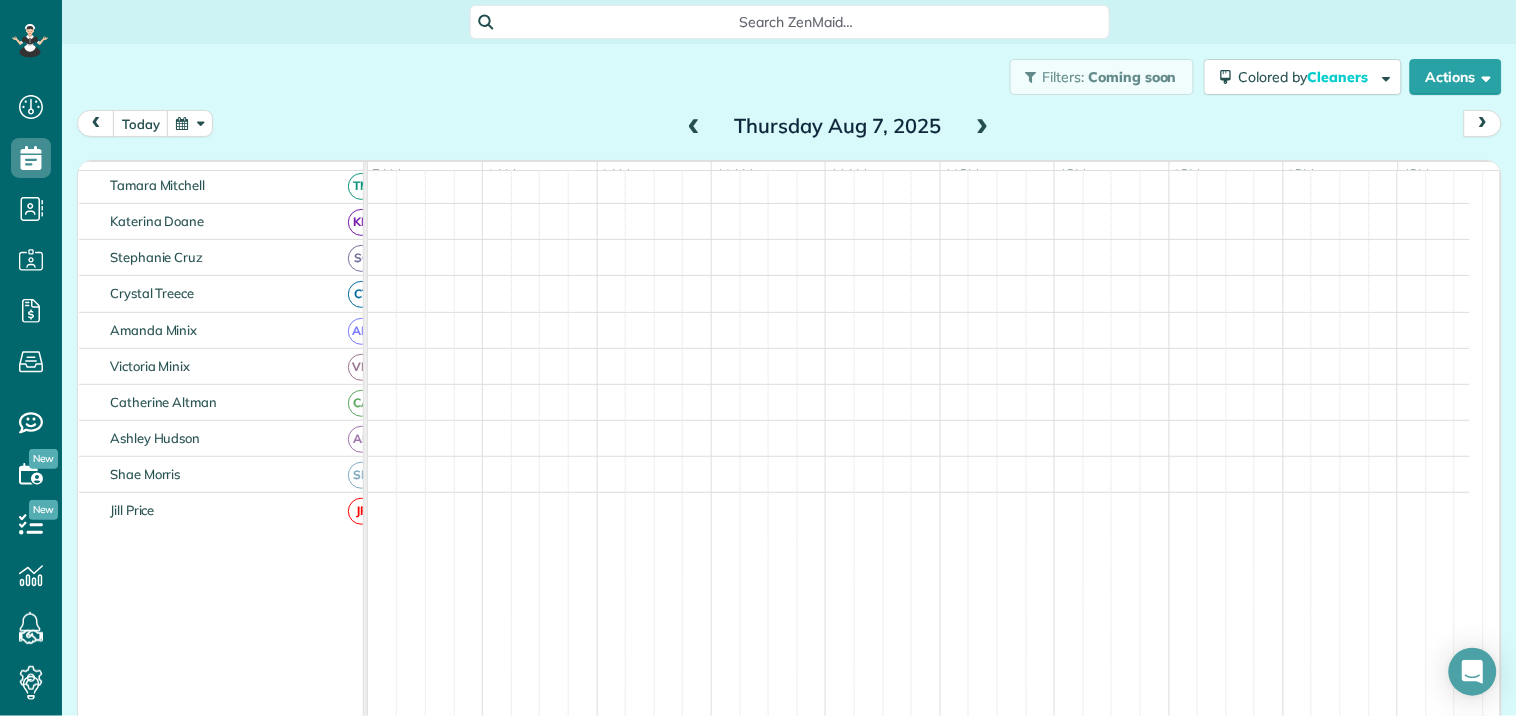 scroll, scrollTop: 178, scrollLeft: 0, axis: vertical 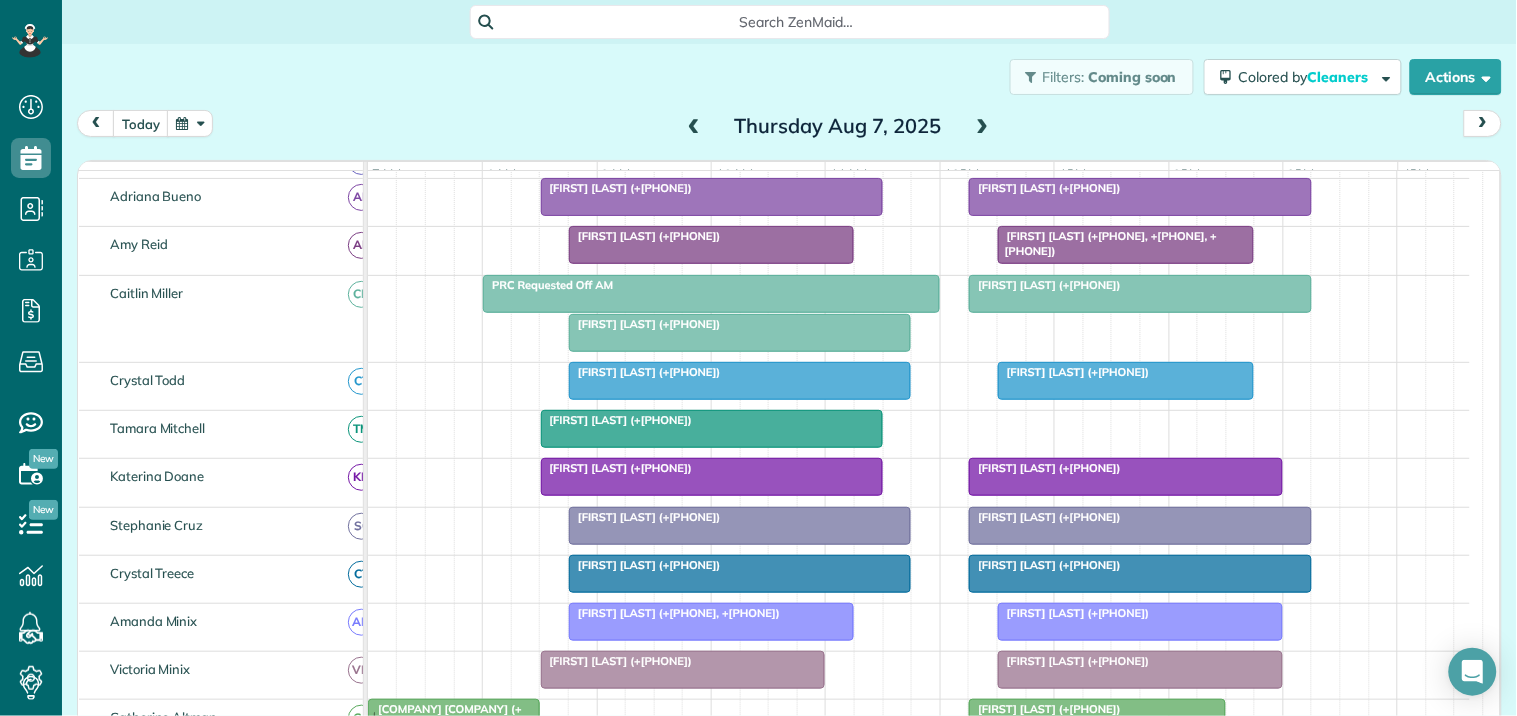 click on "[FIRST] [LAST] (+[PHONE])" at bounding box center [712, 188] 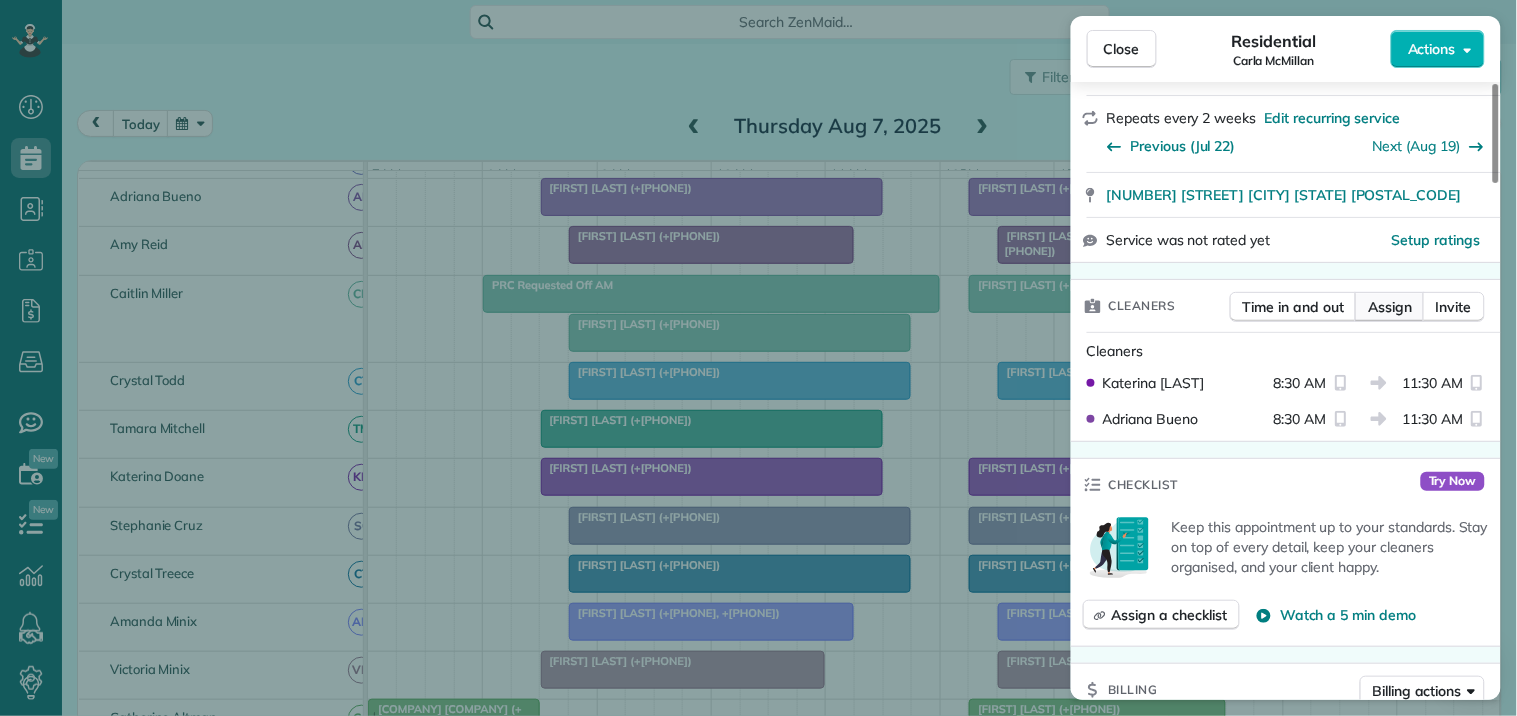 click on "Assign" at bounding box center (1390, 307) 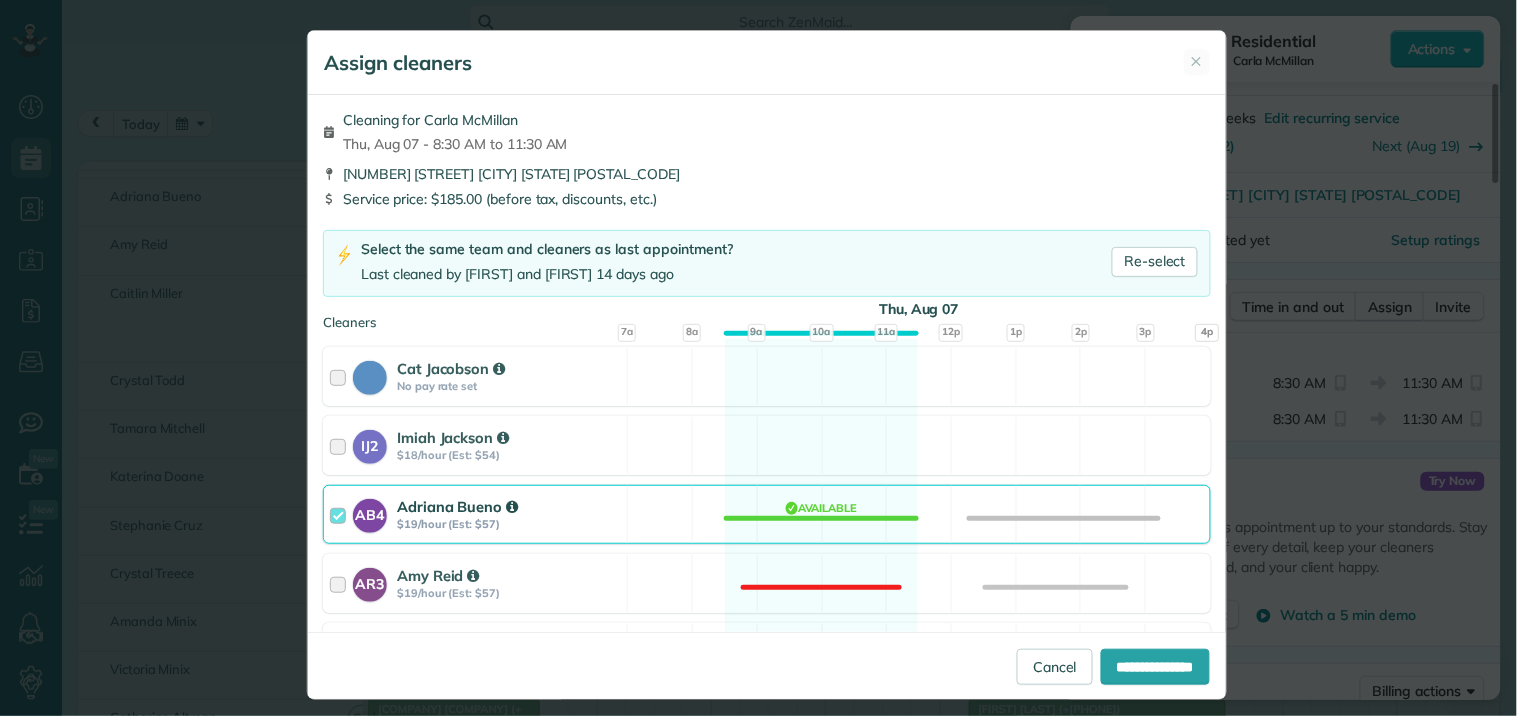 click on "[POSTAL_CODE]
[FIRST] [LAST]
$19/hour (Est: $57)
Available" at bounding box center [767, 514] 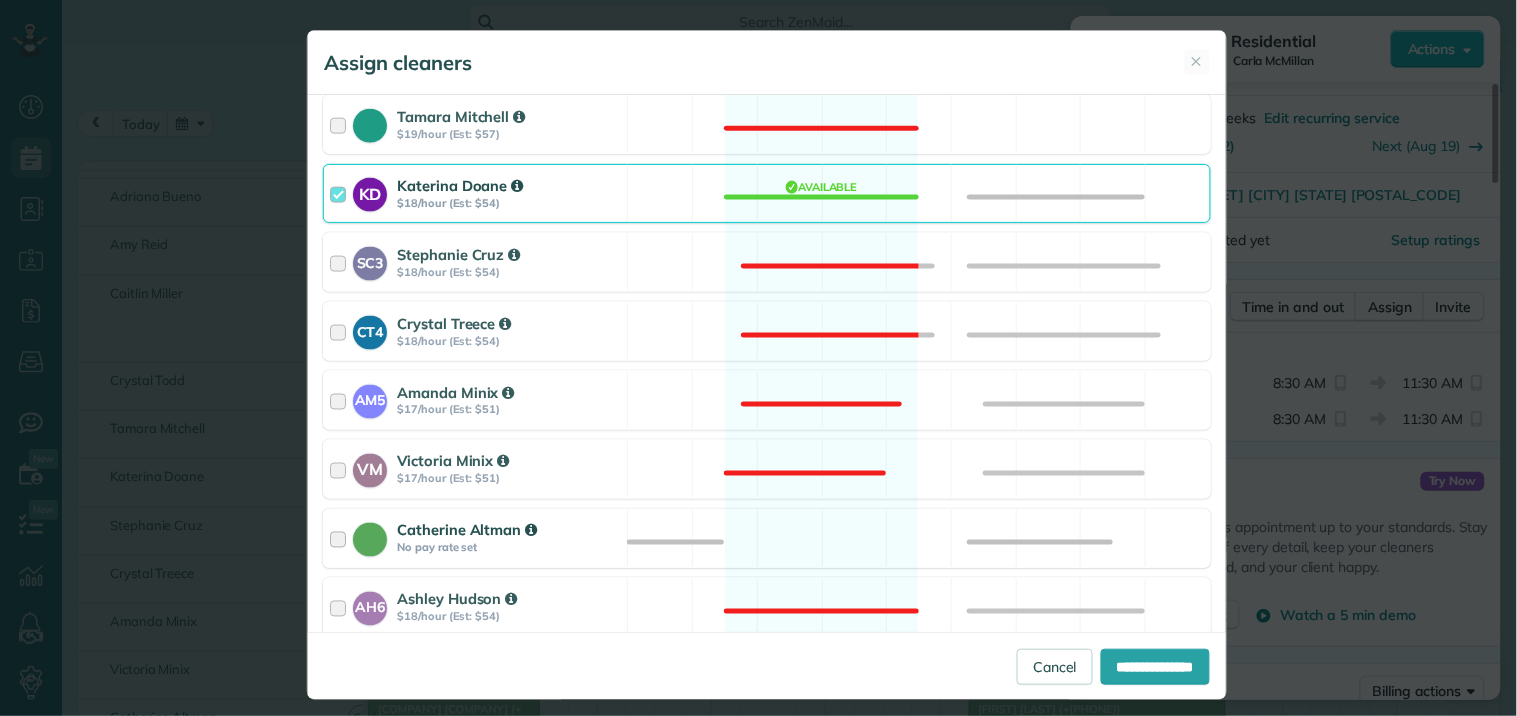 click on "[FIRST] [LAST]
No pay rate set
Available" at bounding box center (767, 538) 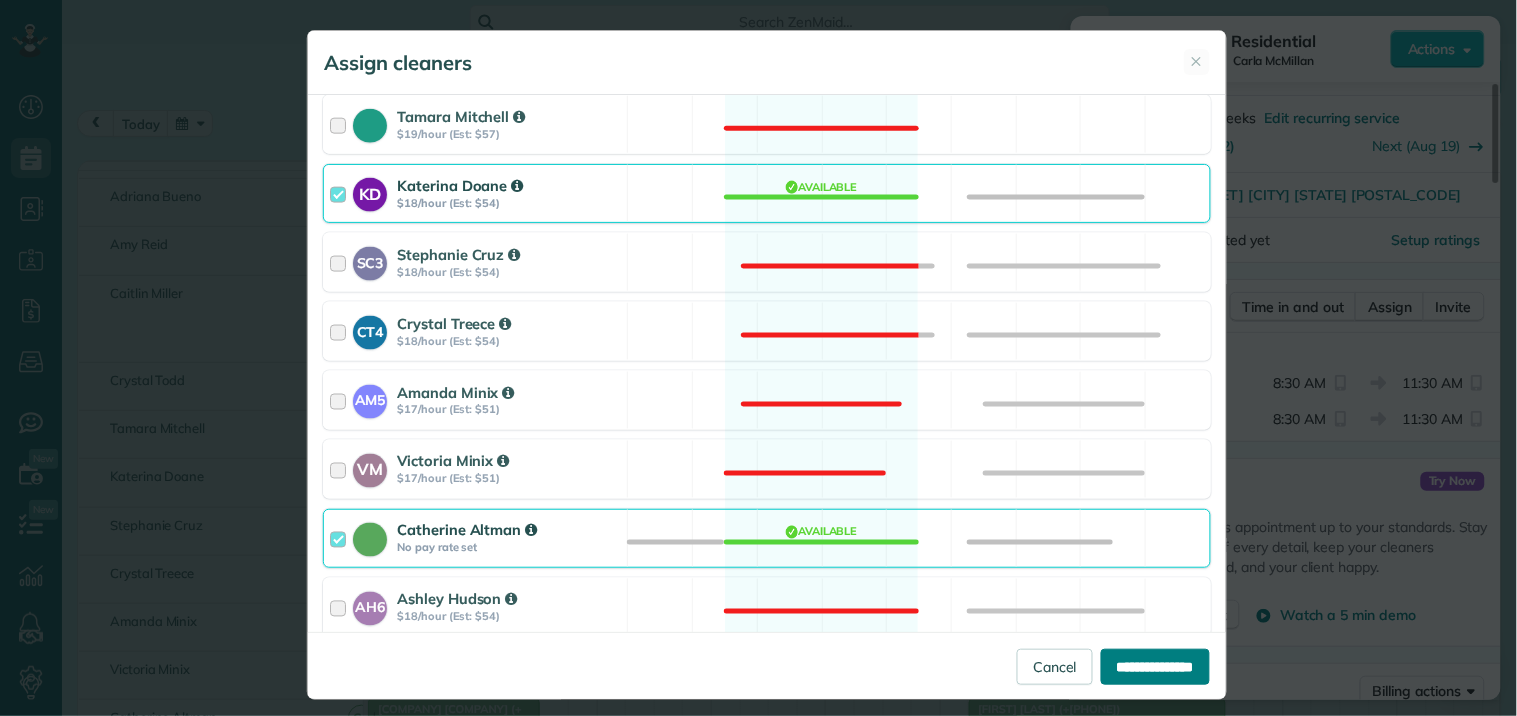 click on "**********" at bounding box center [1155, 667] 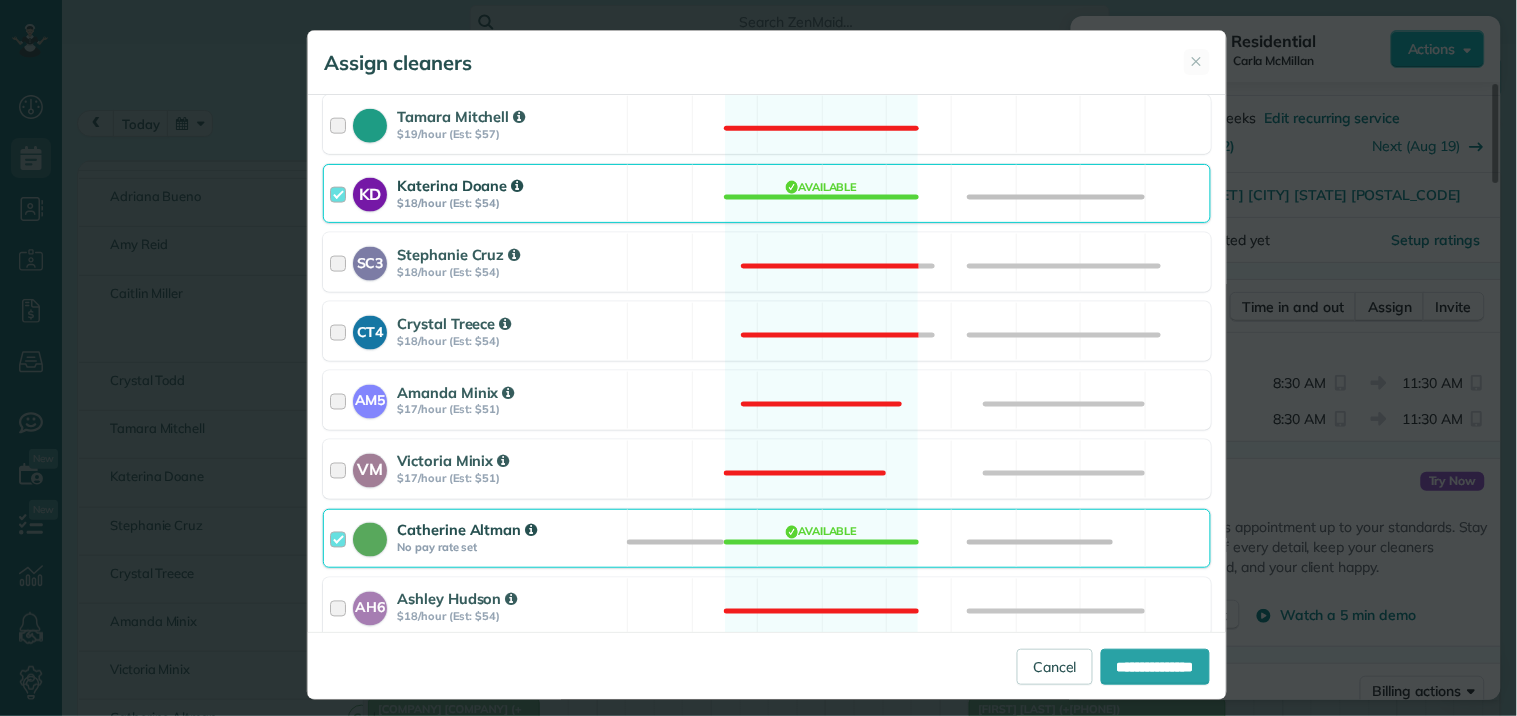 type on "**********" 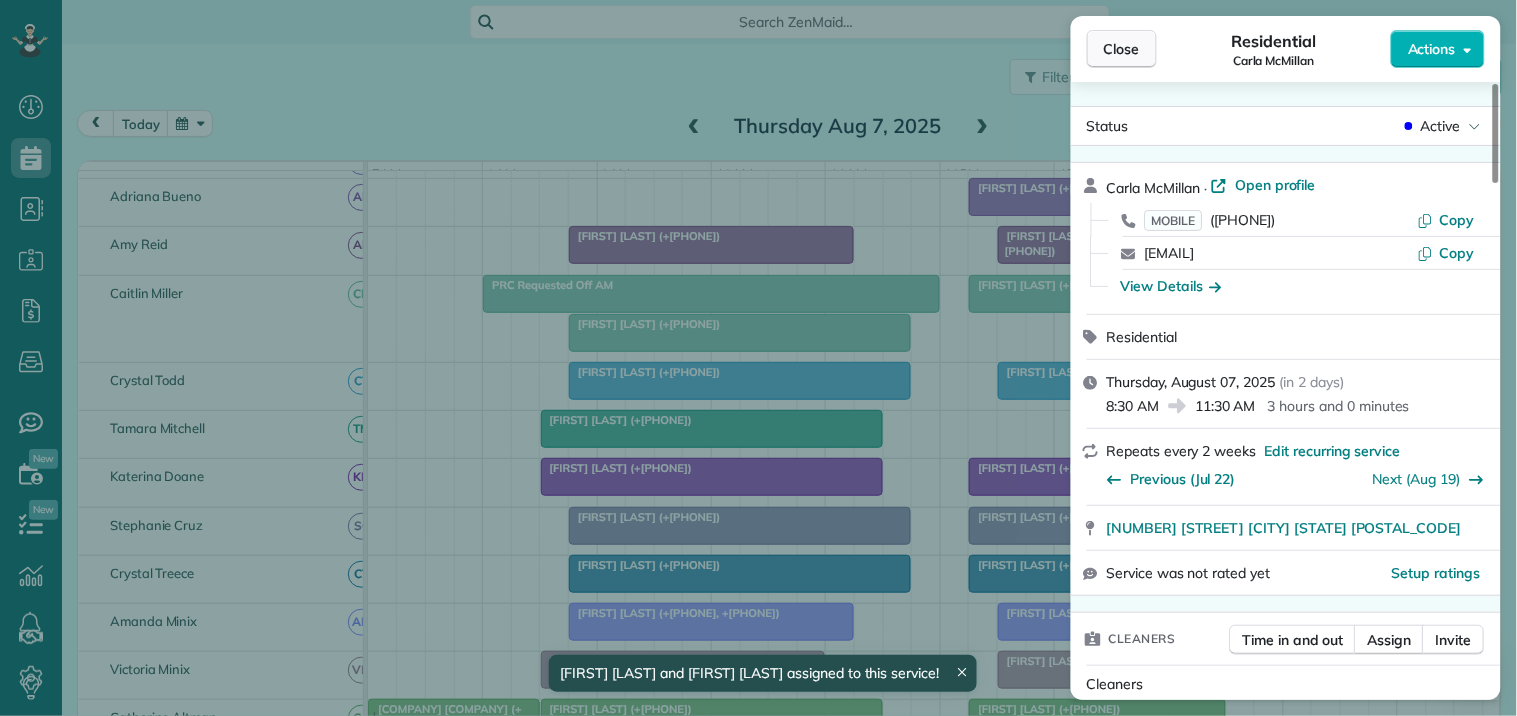click on "Close" at bounding box center [1122, 49] 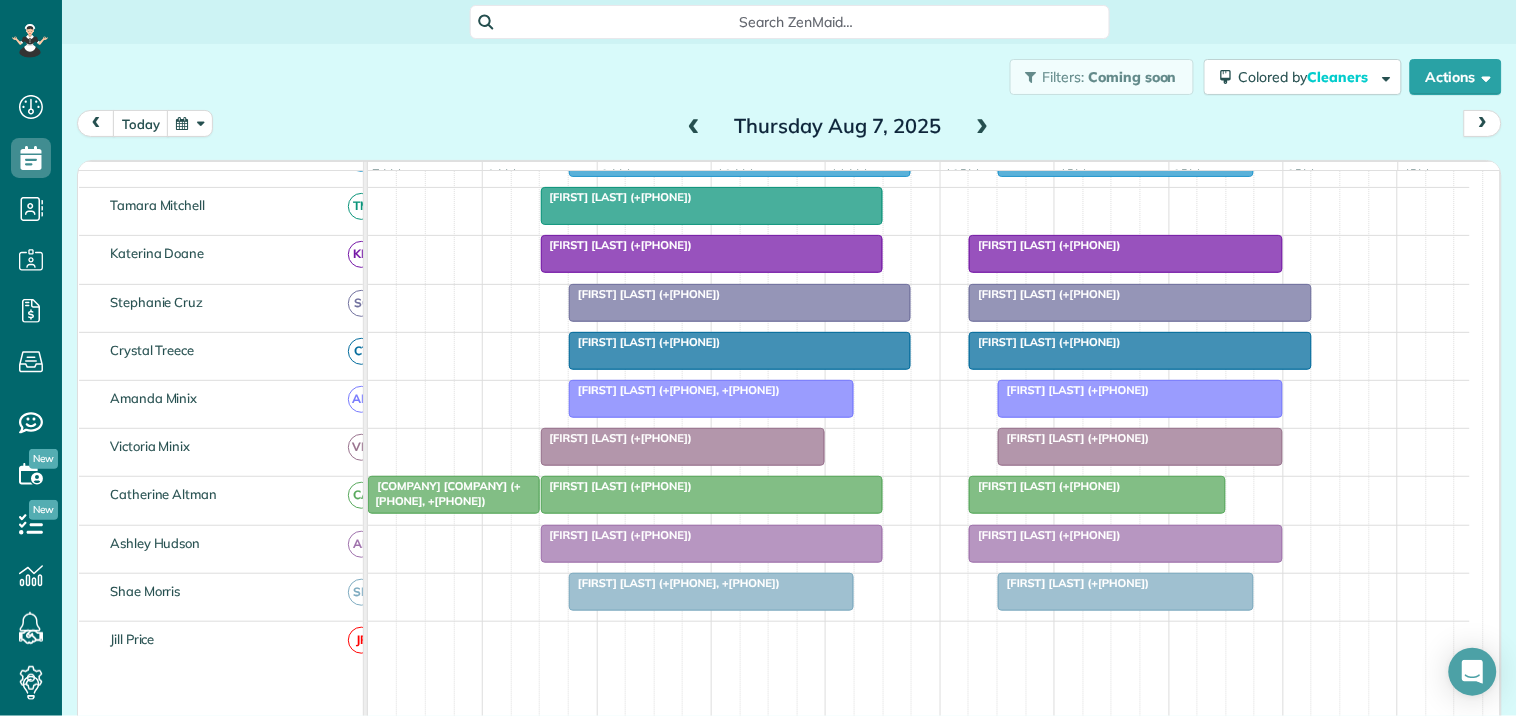 click on "[COMPANY] [COMPANY] (+[PHONE], +[PHONE])" at bounding box center [453, 493] 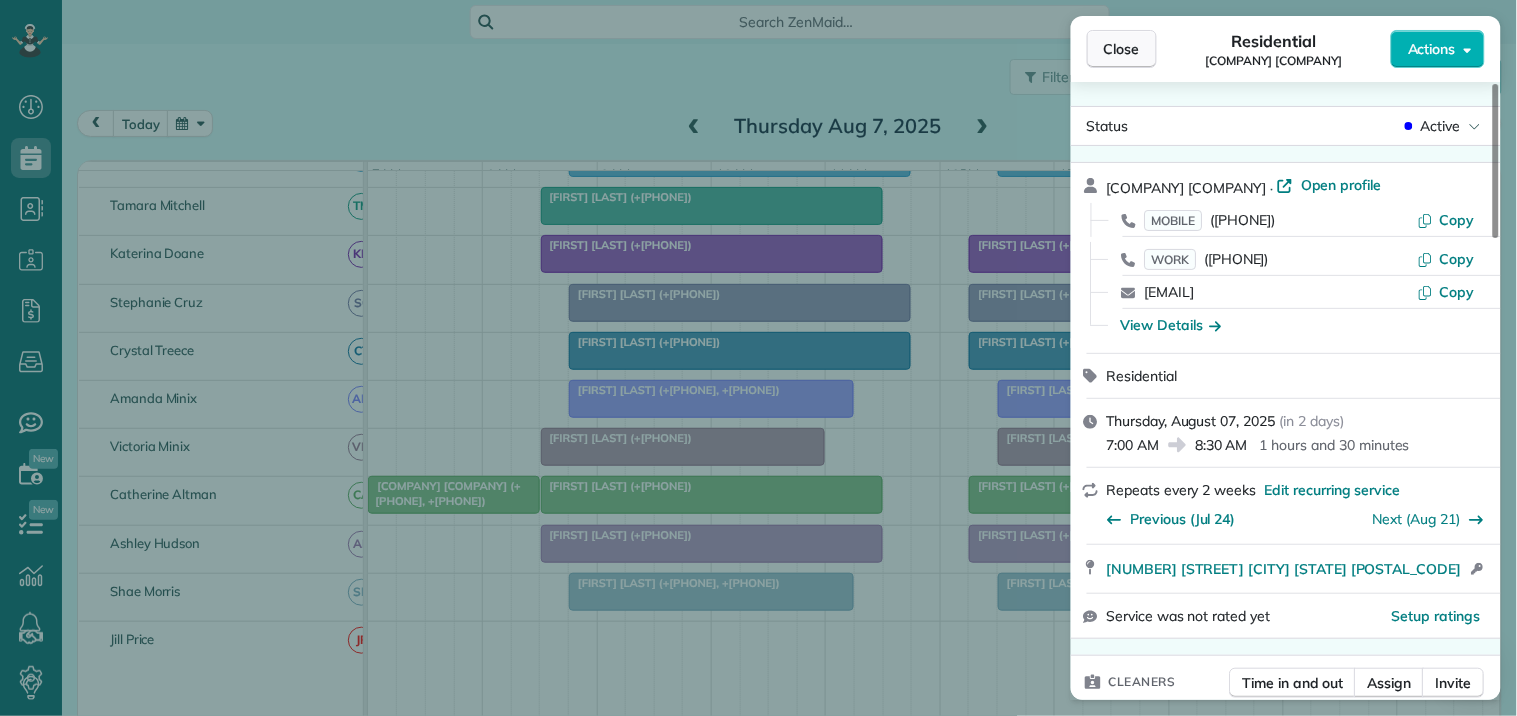 click on "Close" at bounding box center (1122, 49) 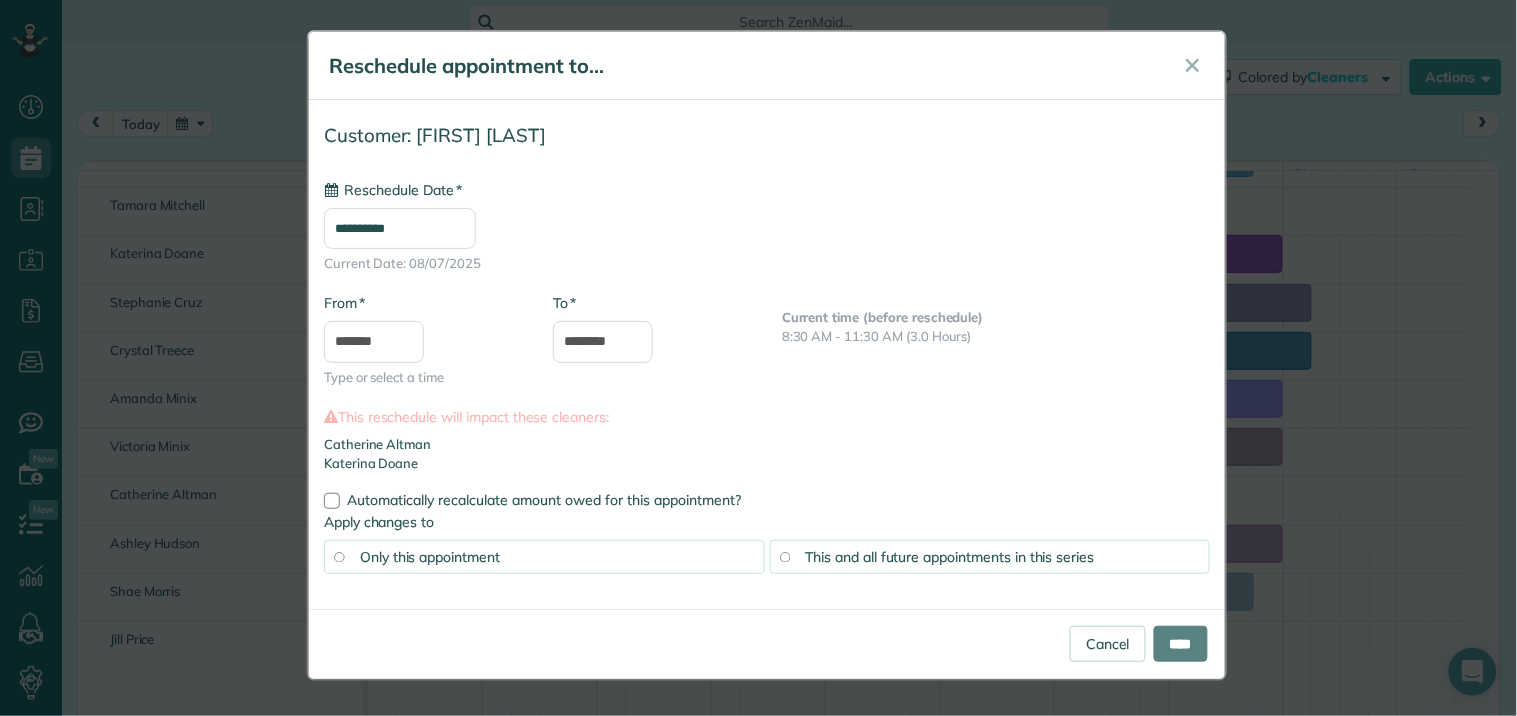 type on "**********" 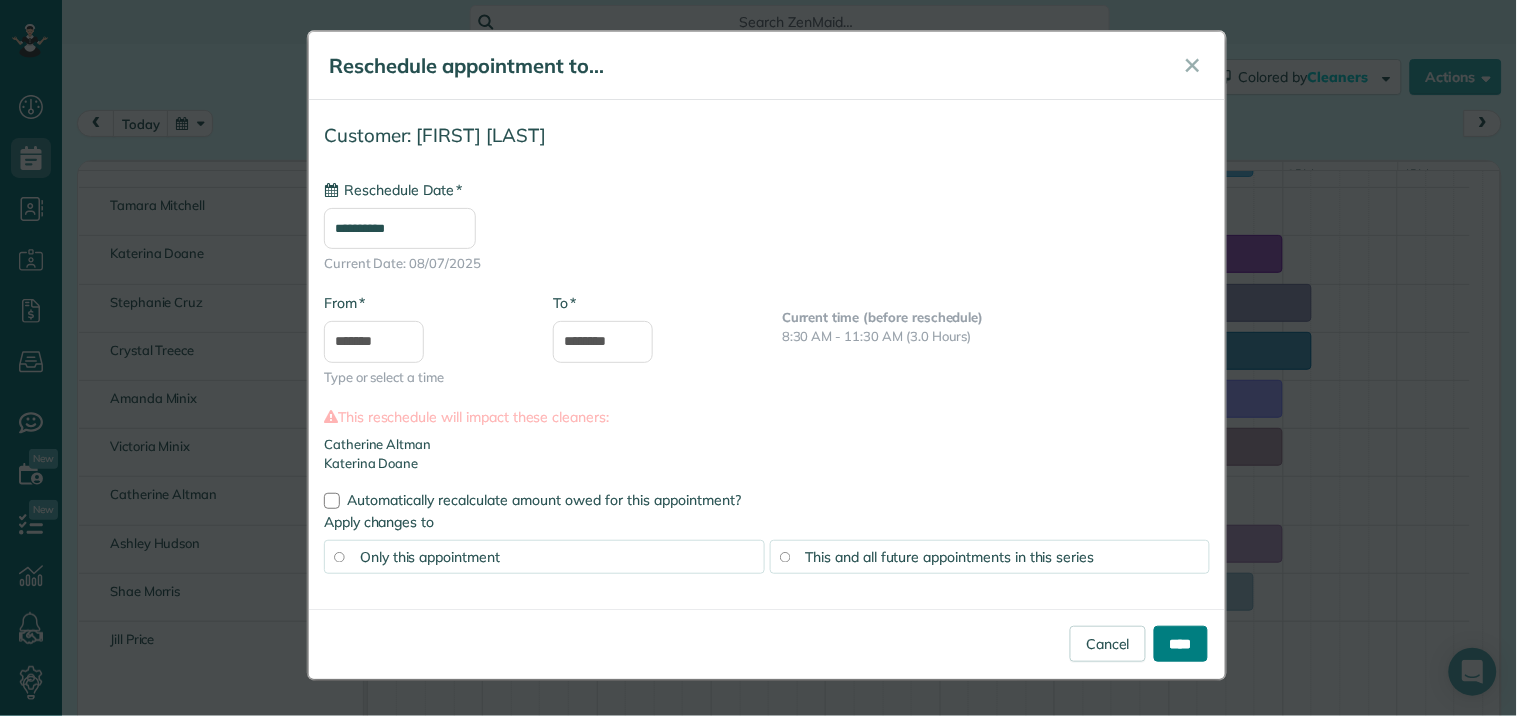 click on "****" at bounding box center (1181, 644) 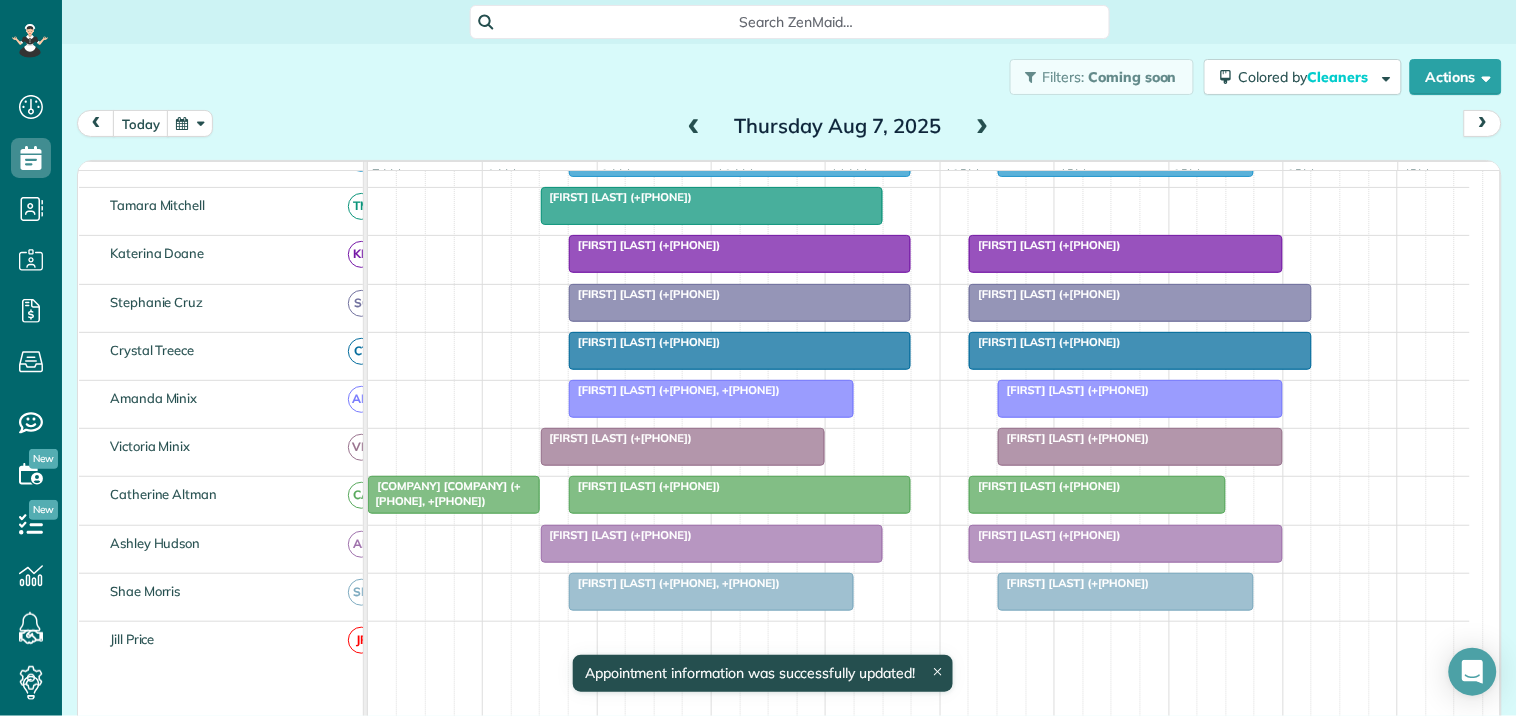 click on "Filters:   Coming soon
Colored by  Cleaners
Color by Cleaner
Color by Team
Color by Status
Color by Recurrence
Color by Paid/Unpaid
Filters  Default
Schedule Changes
Actions
Create Appointment
Create Task
Clock In/Out
Send Work Orders
Print Route Sheets
Today's Emails/Texts
Export data.." at bounding box center [789, 77] 